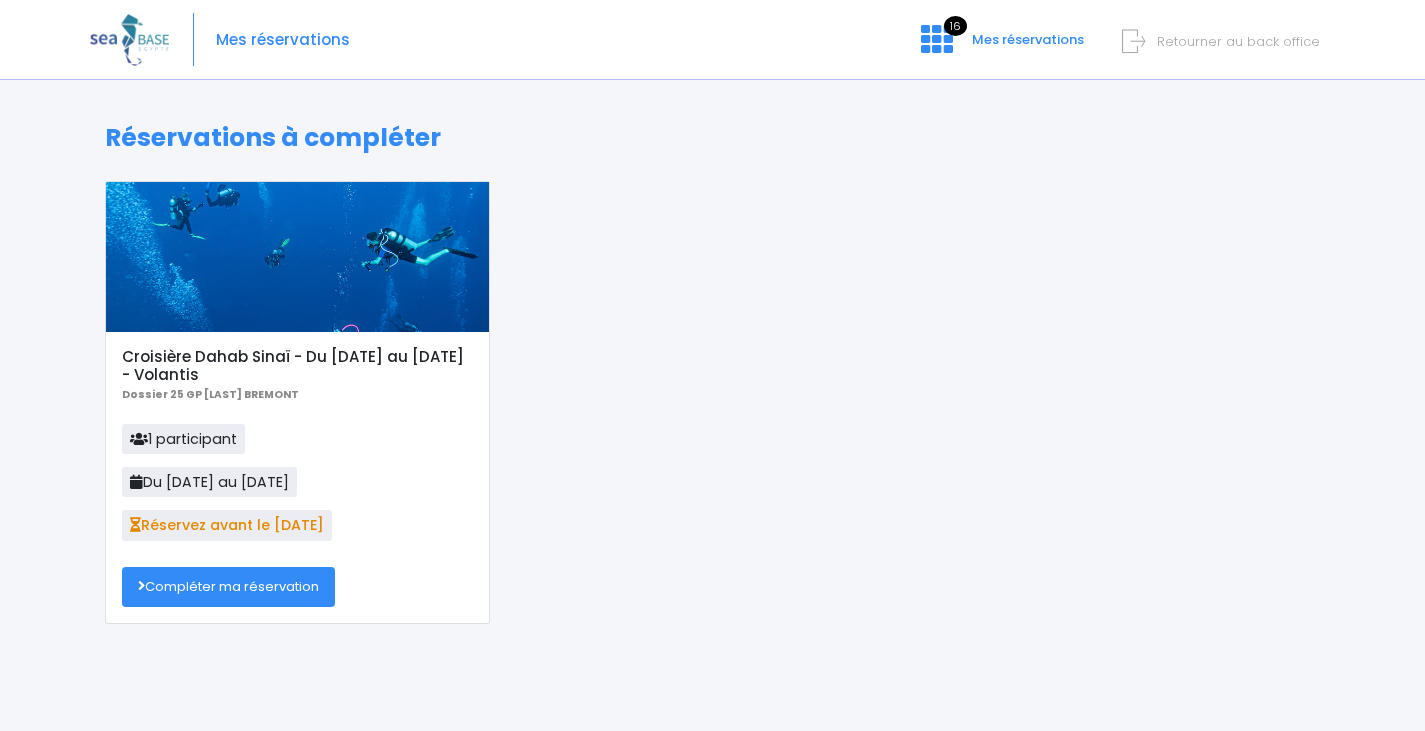 scroll, scrollTop: 0, scrollLeft: 0, axis: both 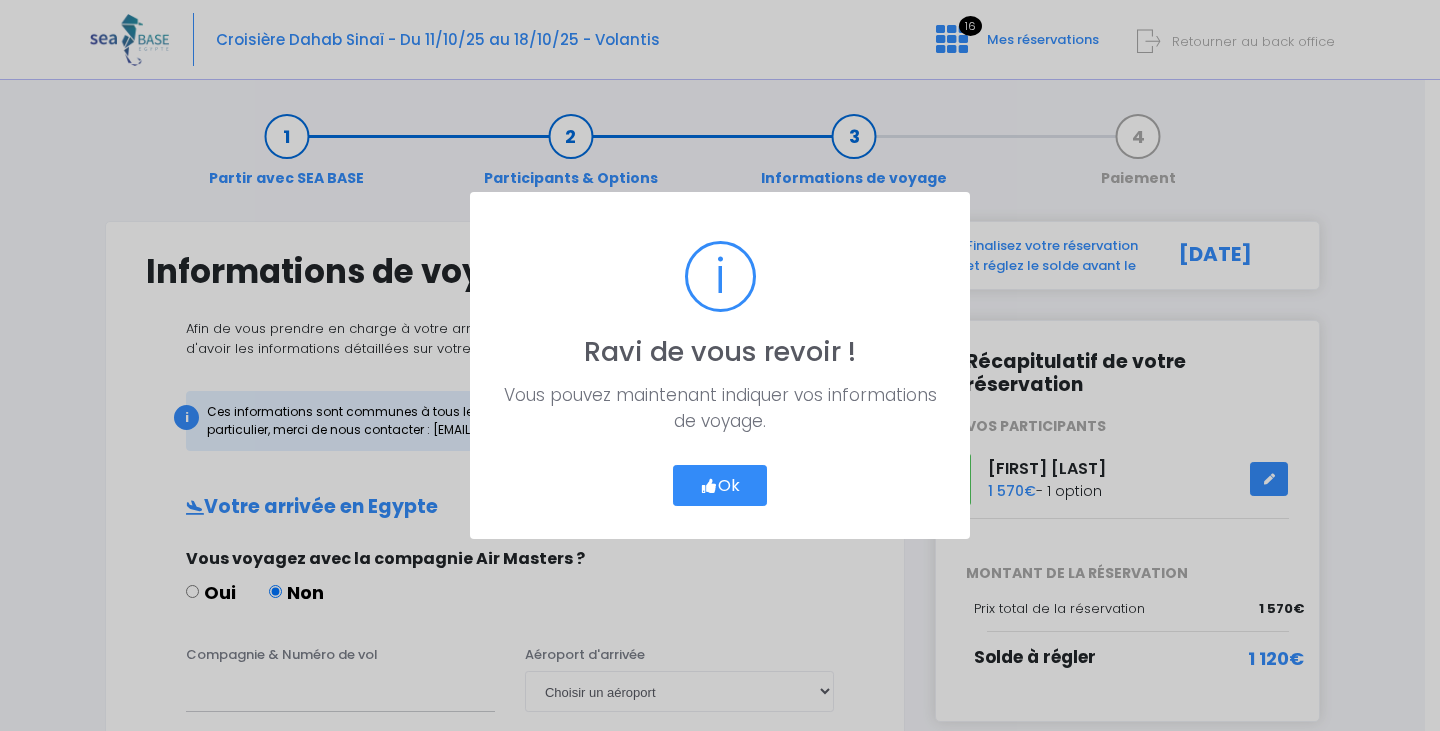 click on "Ok" at bounding box center [720, 486] 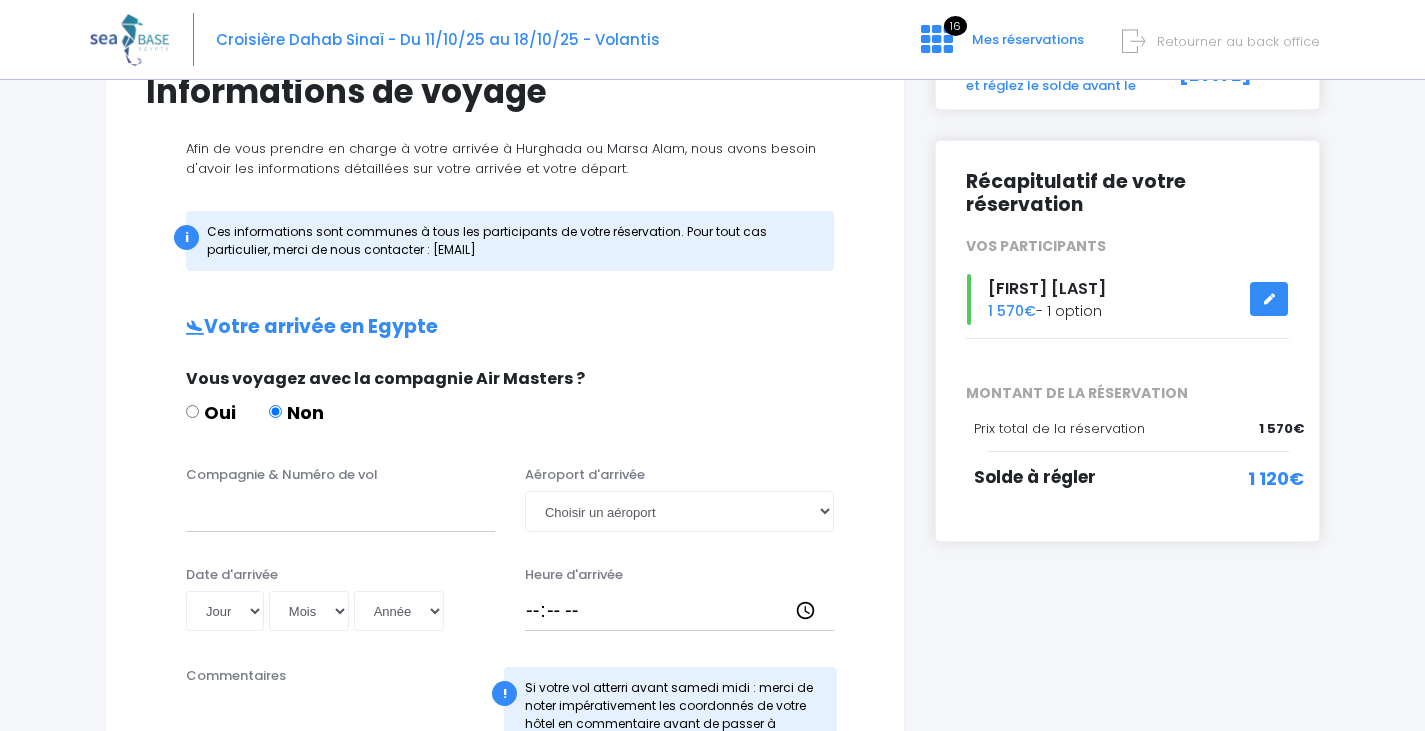 scroll, scrollTop: 200, scrollLeft: 0, axis: vertical 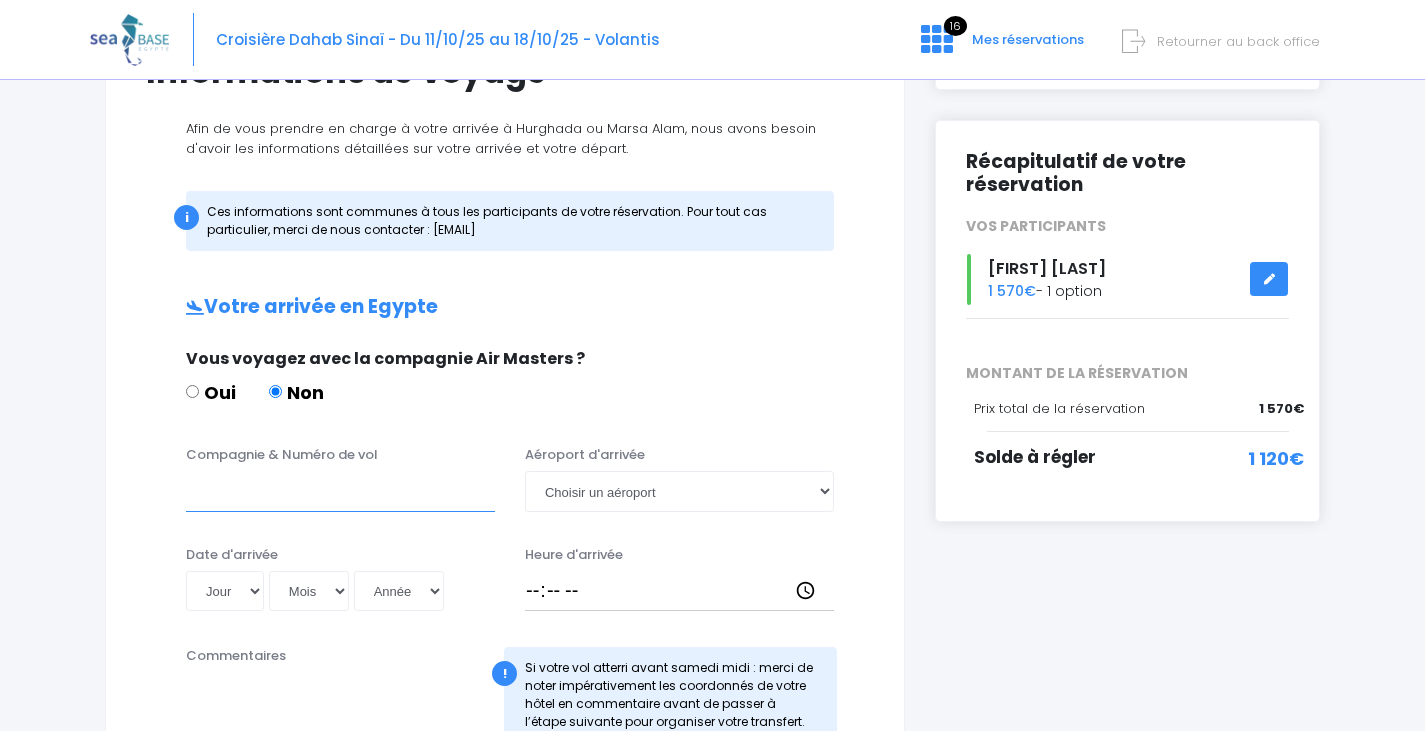click on "Compagnie & Numéro de vol" at bounding box center (340, 491) 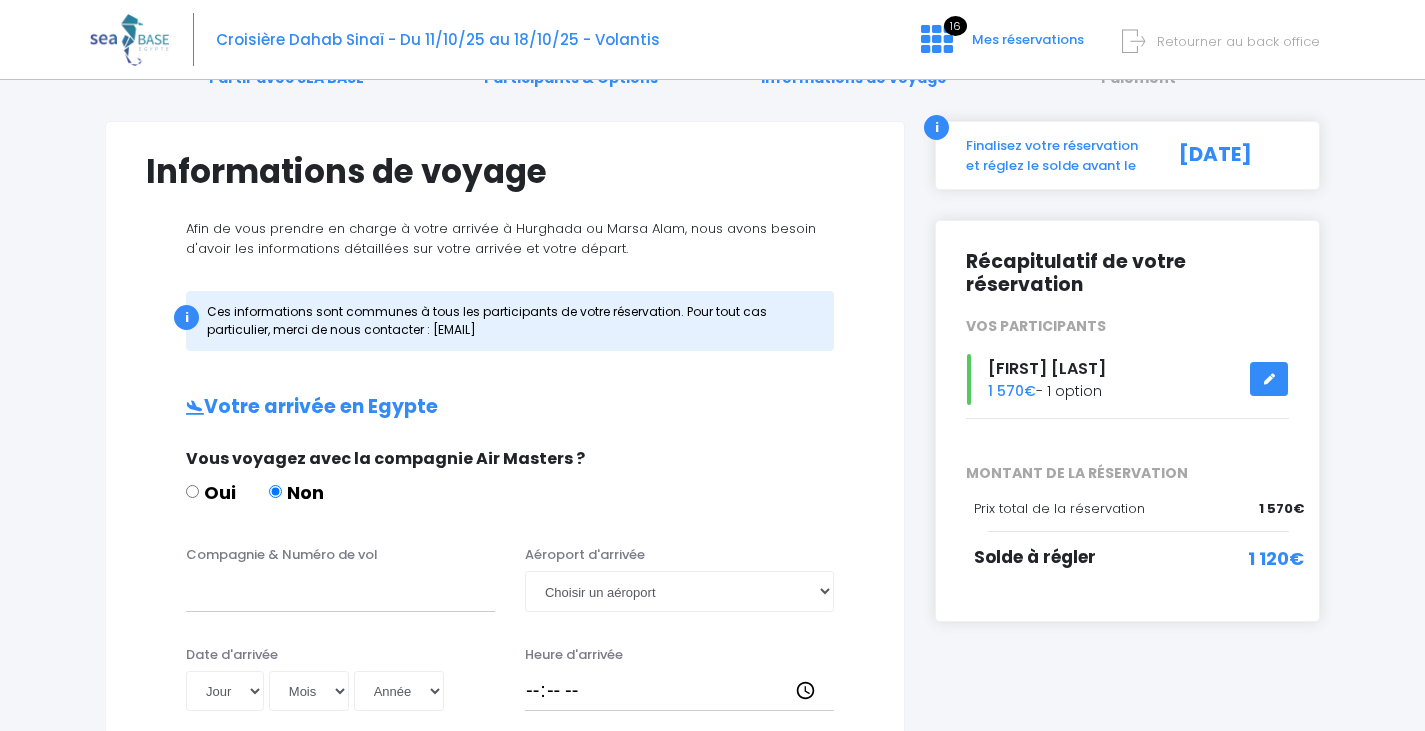 click on "Retourner au back office" at bounding box center (1238, 41) 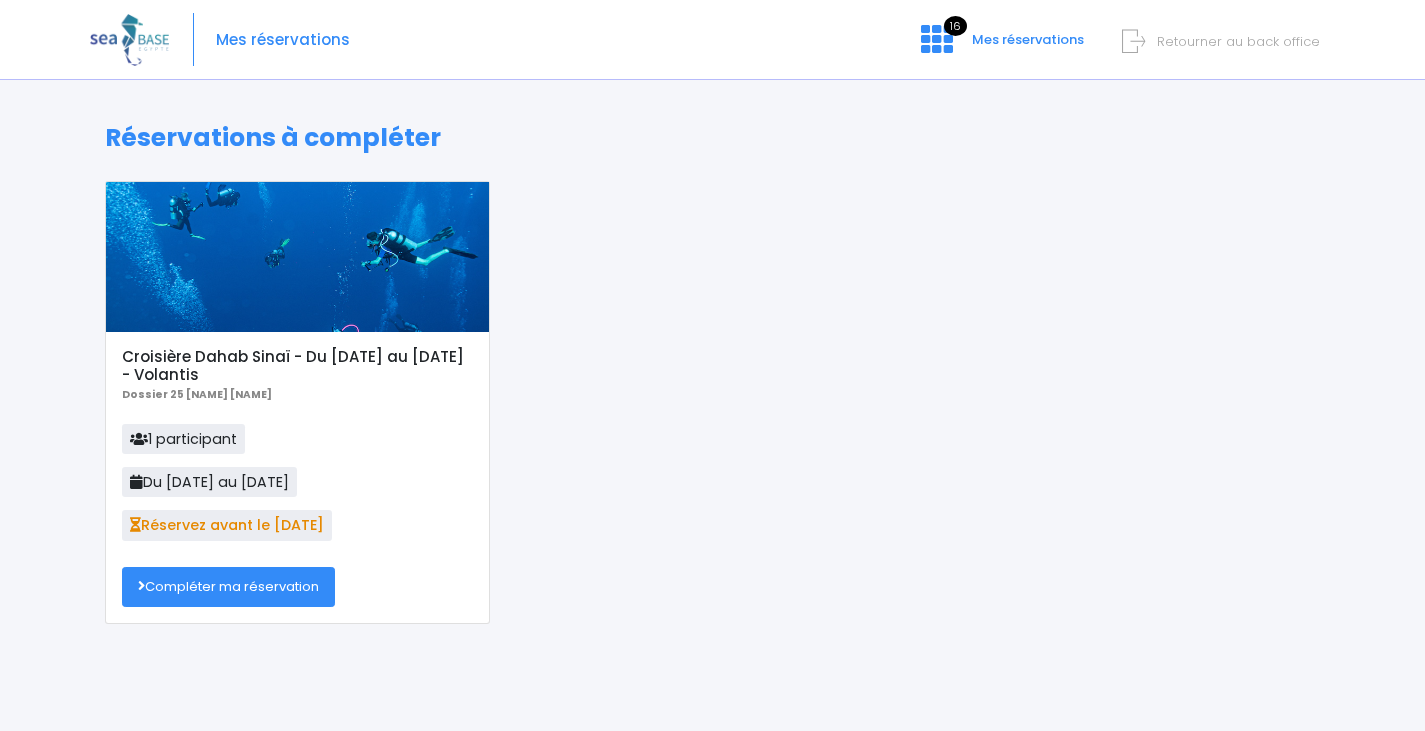 scroll, scrollTop: 0, scrollLeft: 0, axis: both 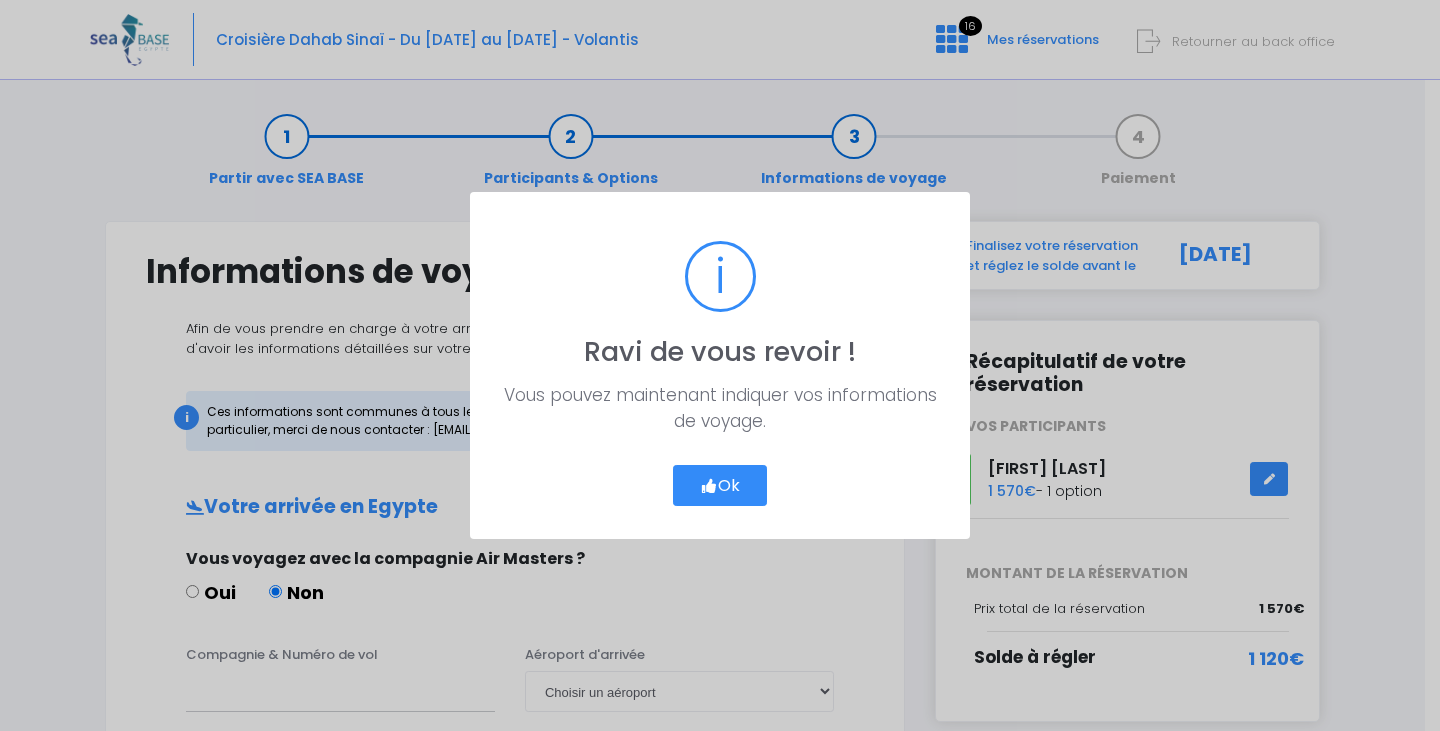 click on "Ok" at bounding box center [720, 486] 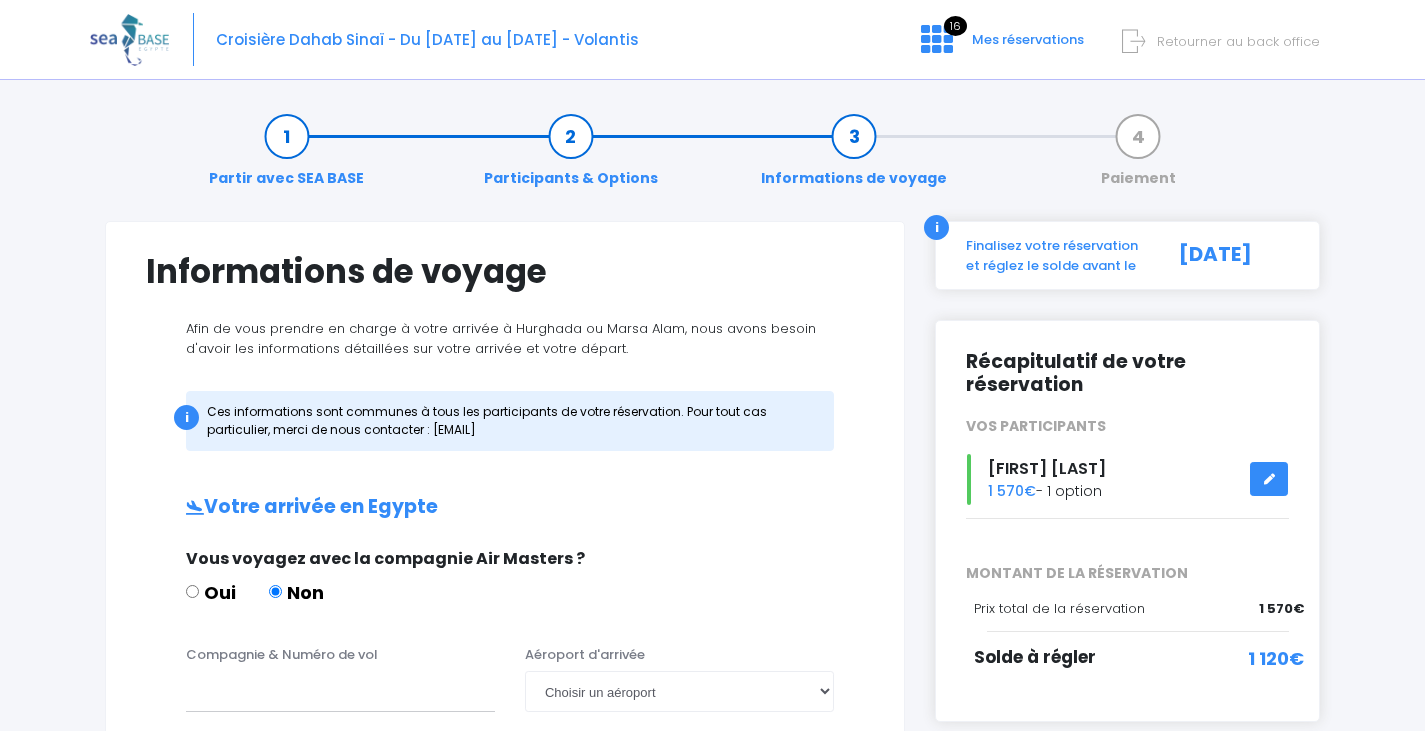 scroll, scrollTop: 300, scrollLeft: 0, axis: vertical 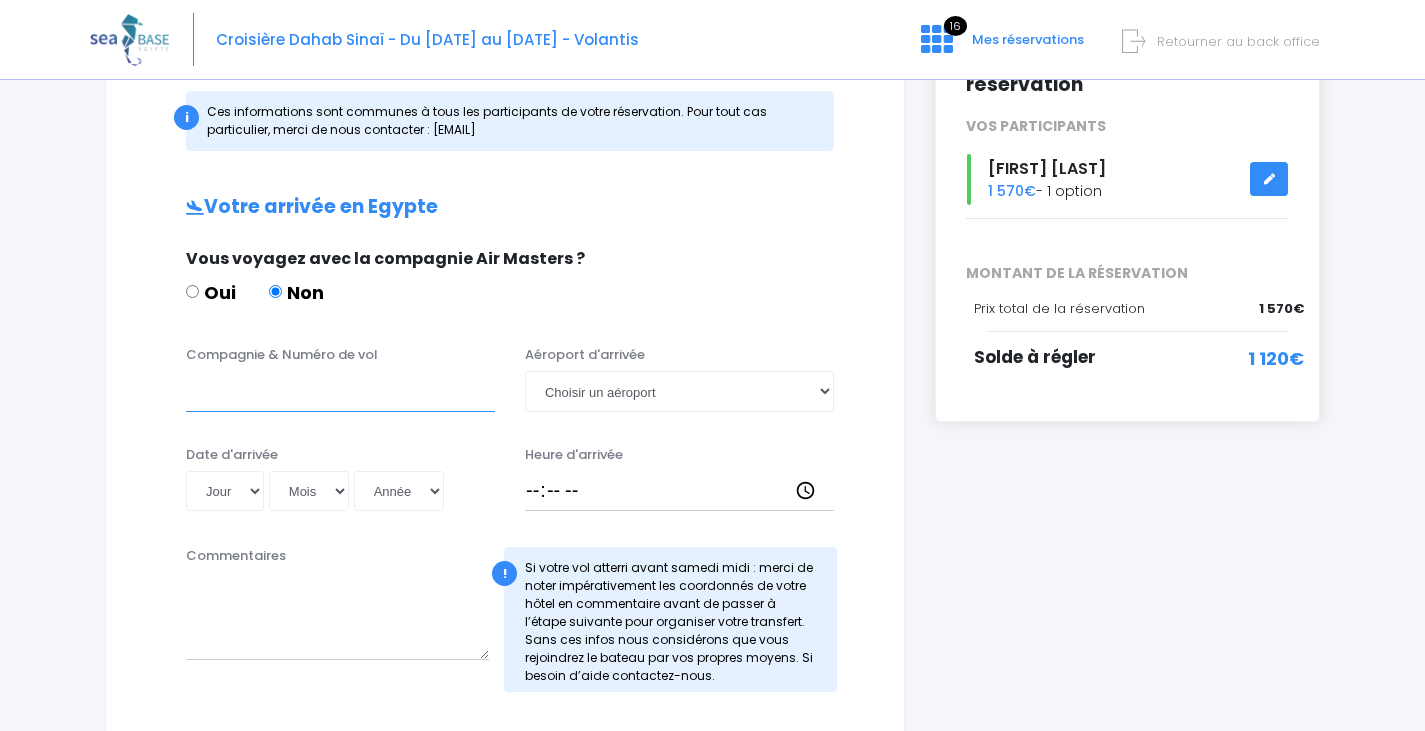 click on "Compagnie & Numéro de vol" at bounding box center [340, 391] 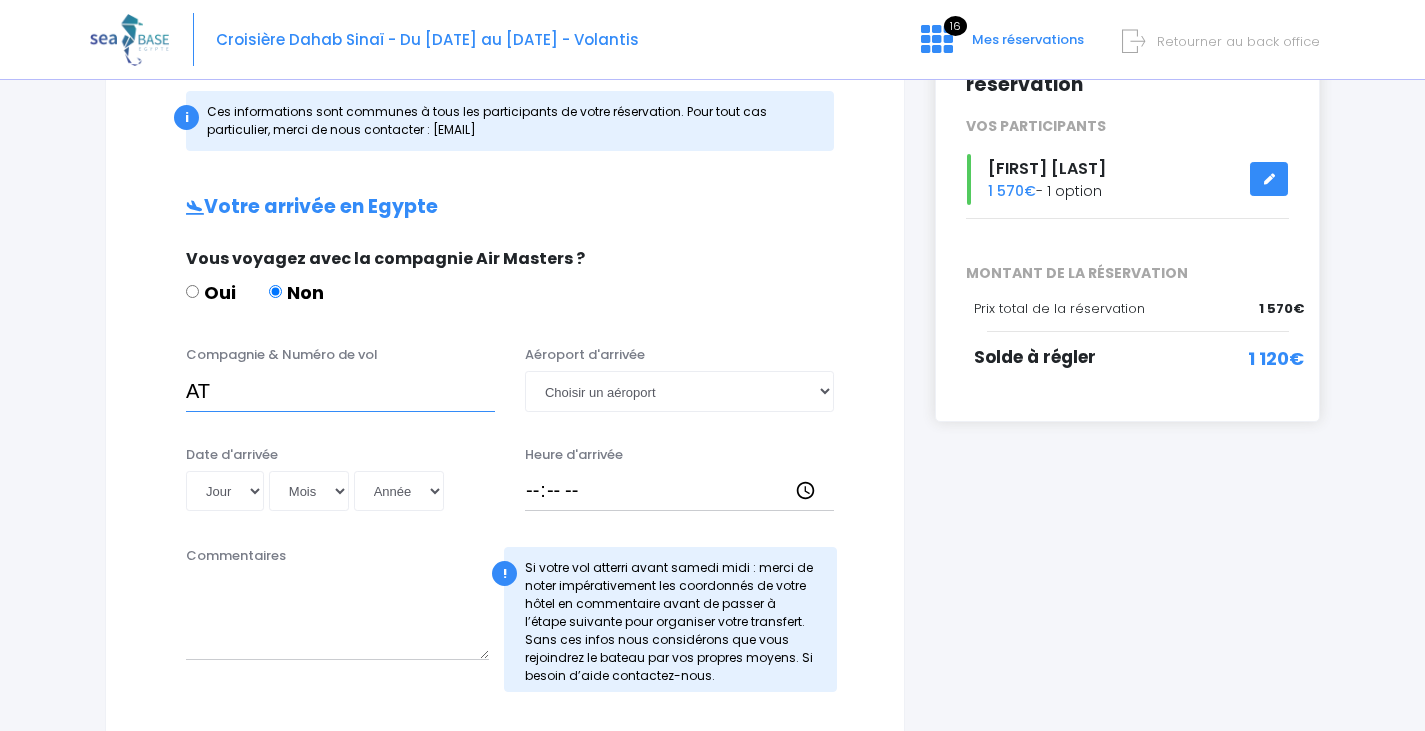 type on "A" 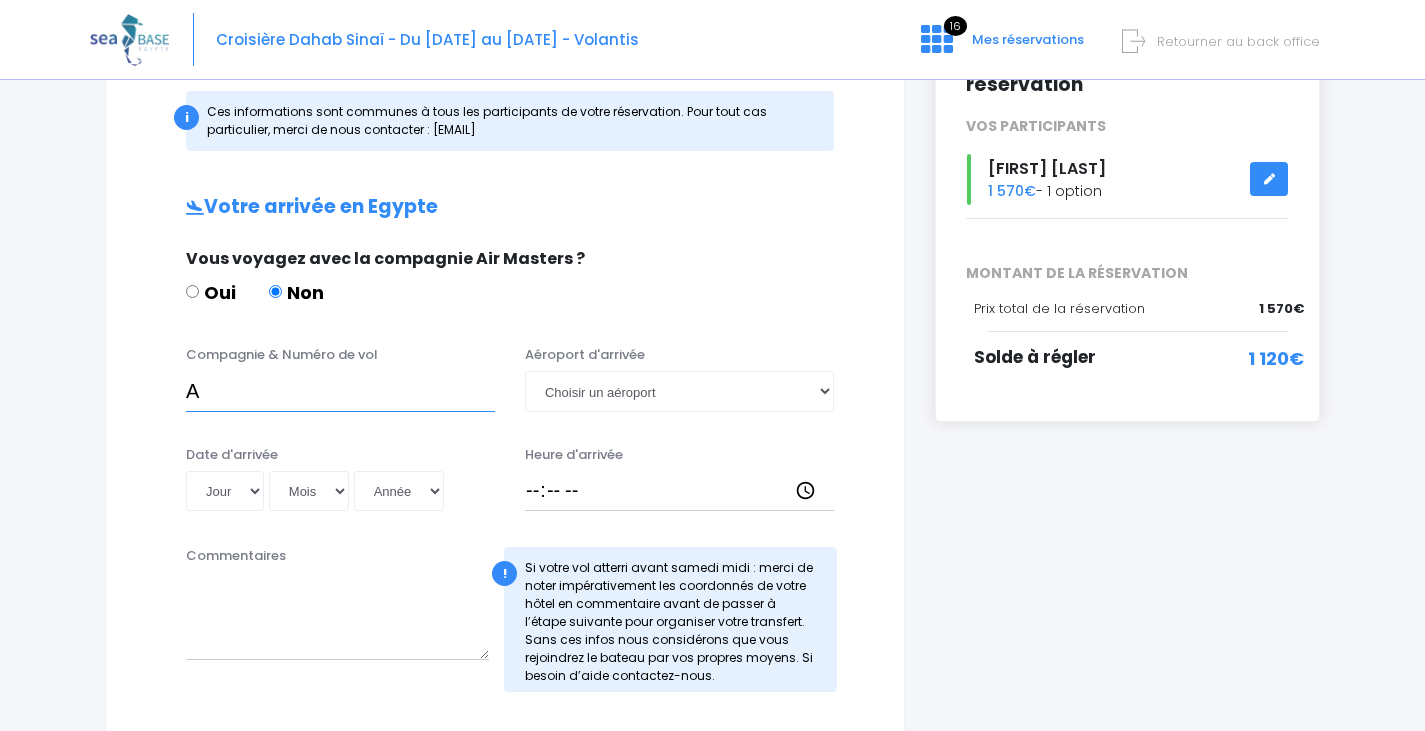 type 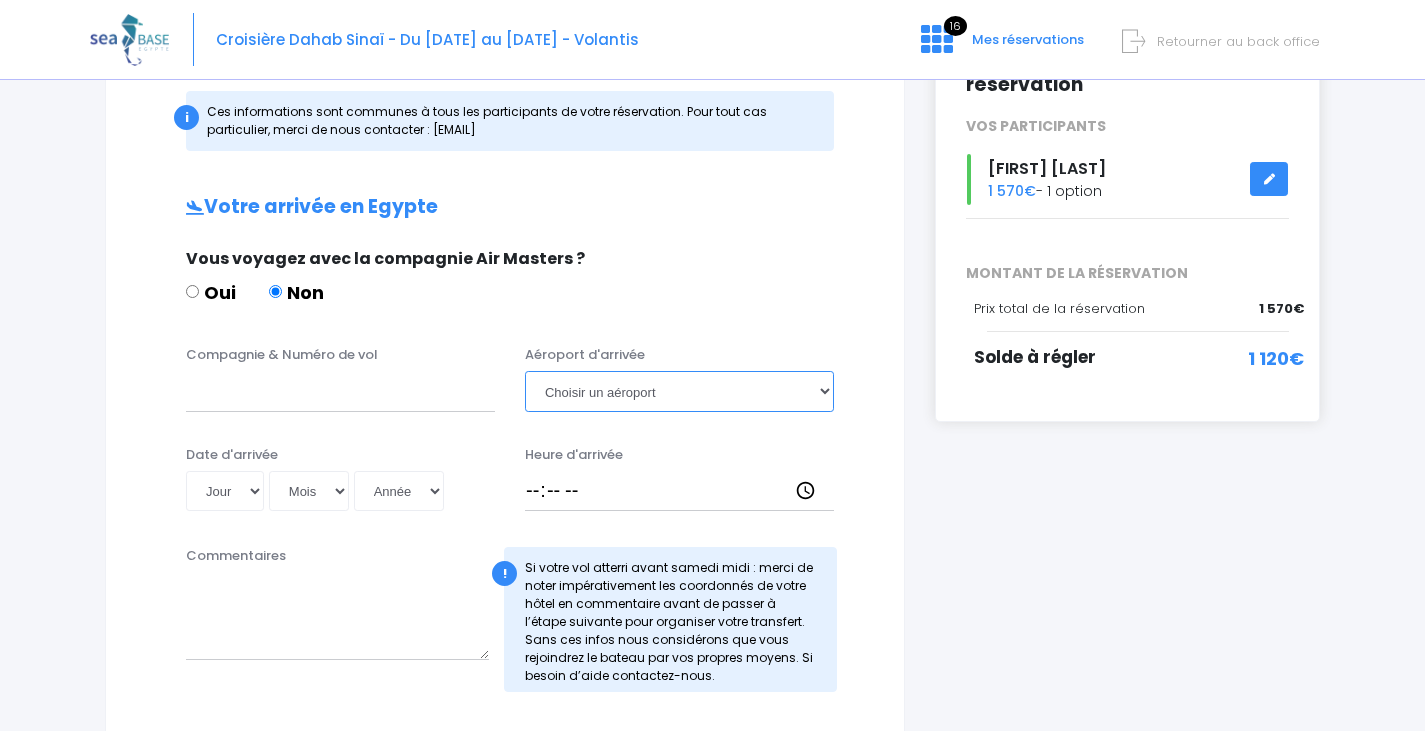 click on "Choisir un aéroport
Hurghada
Marsa Alam" at bounding box center (679, 391) 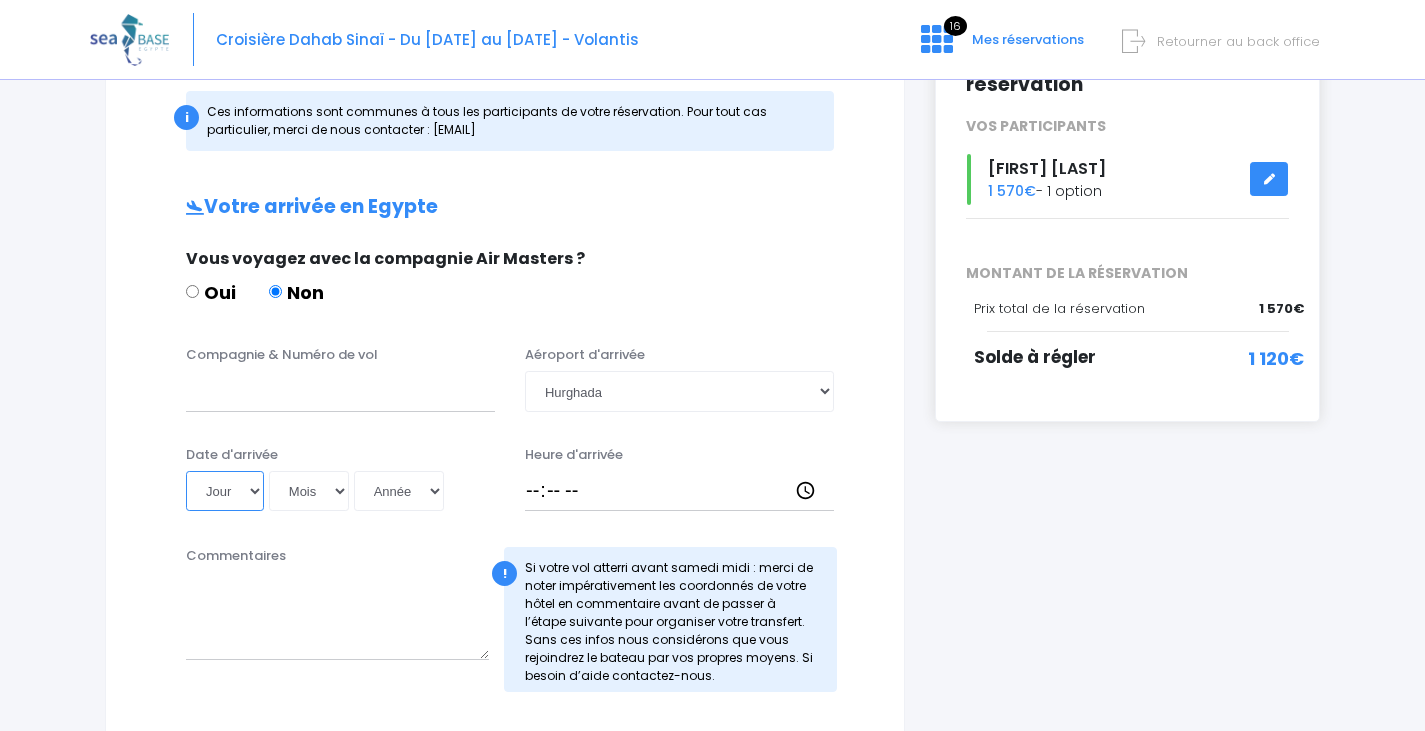 click on "Jour 01 02 03 04 05 06 07 08 09 10 11 12 13 14 15 16 17 18 19 20 21 22 23 24 25 26 27 28 29 30 31" at bounding box center [225, 491] 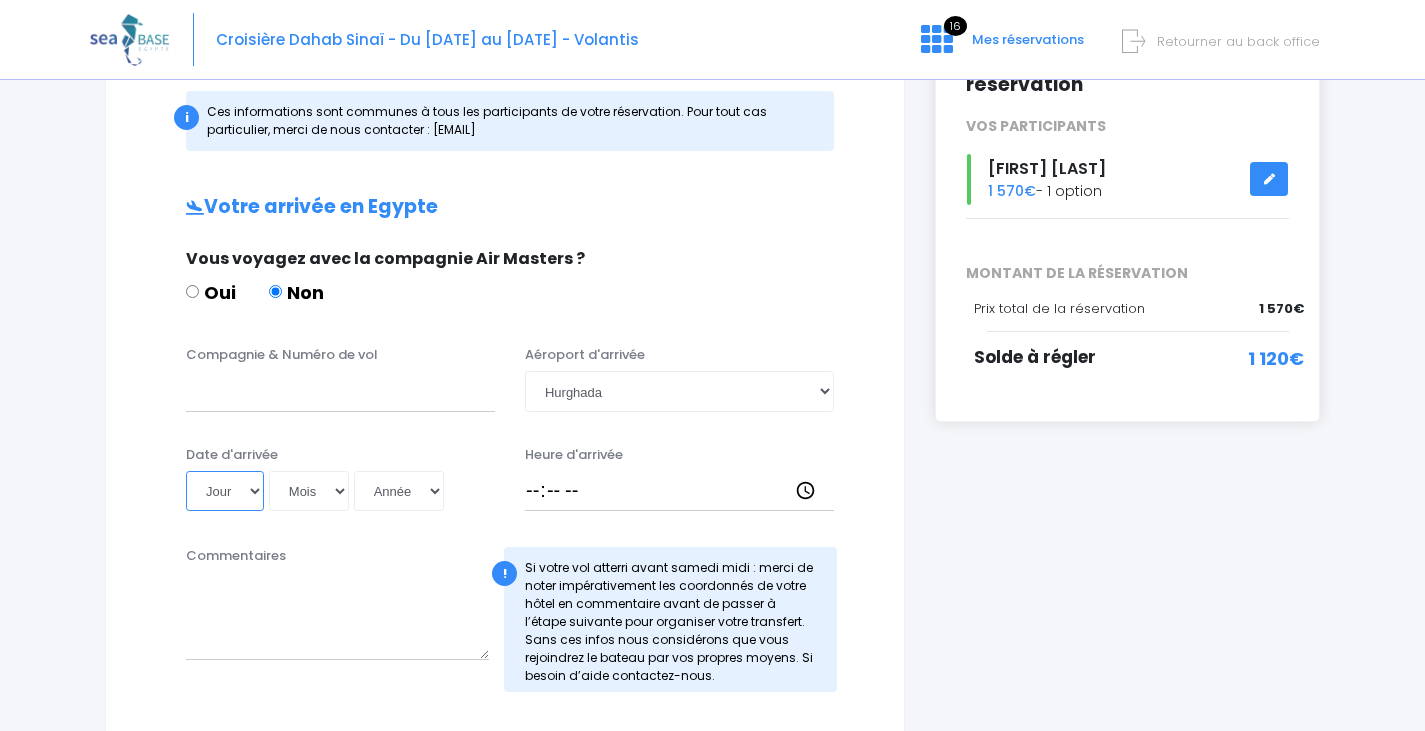 select on "11" 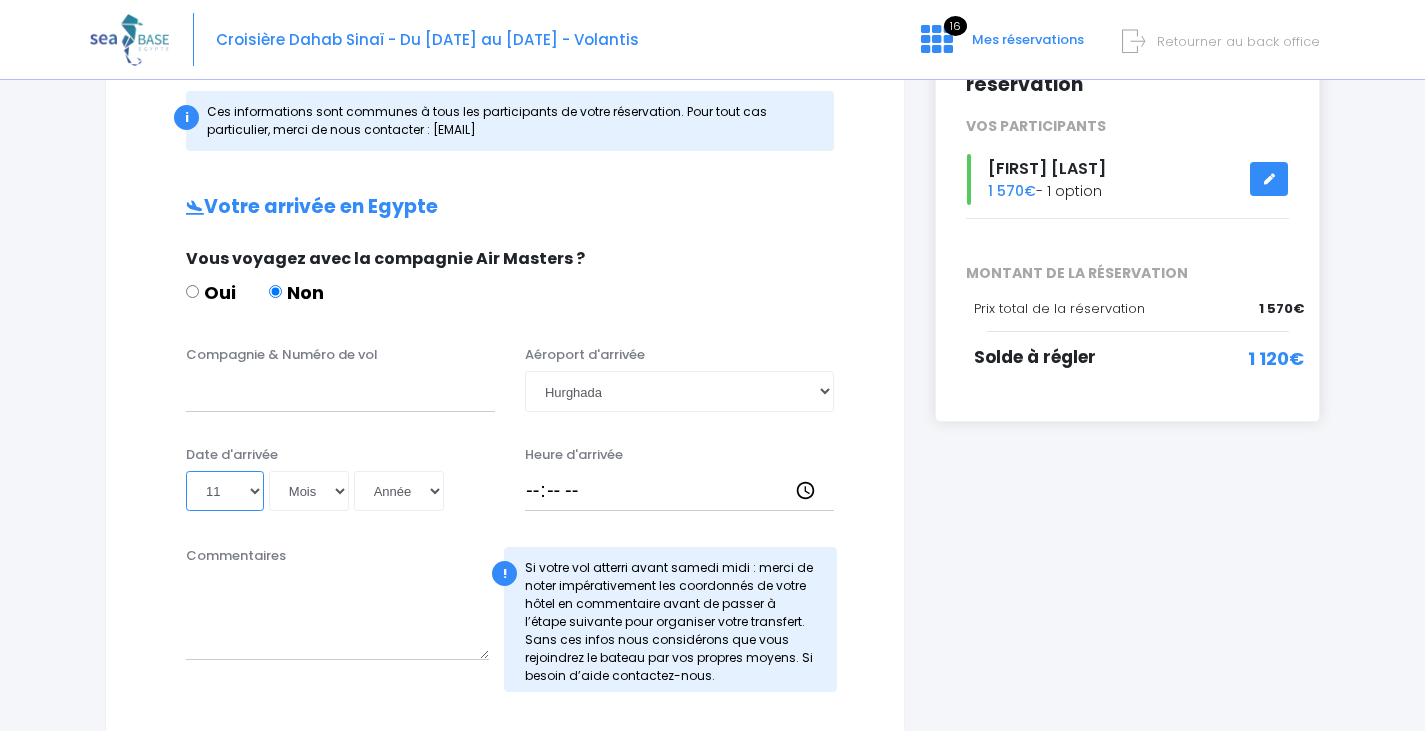 click on "Jour 01 02 03 04 05 06 07 08 09 10 11 12 13 14 15 16 17 18 19 20 21 22 23 24 25 26 27 28 29 30 31" at bounding box center (225, 491) 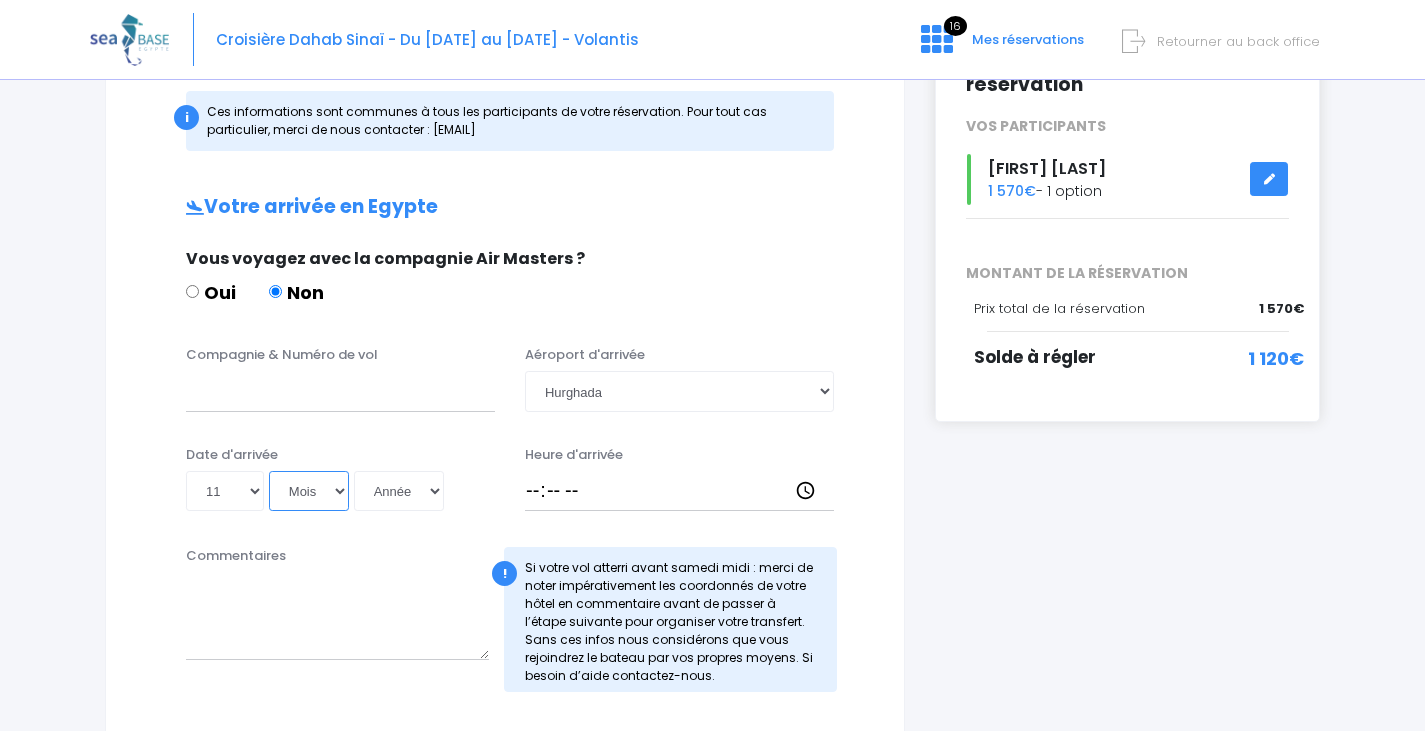 click on "Mois 01 02 03 04 05 06 07 08 09 10 11 12" at bounding box center (309, 491) 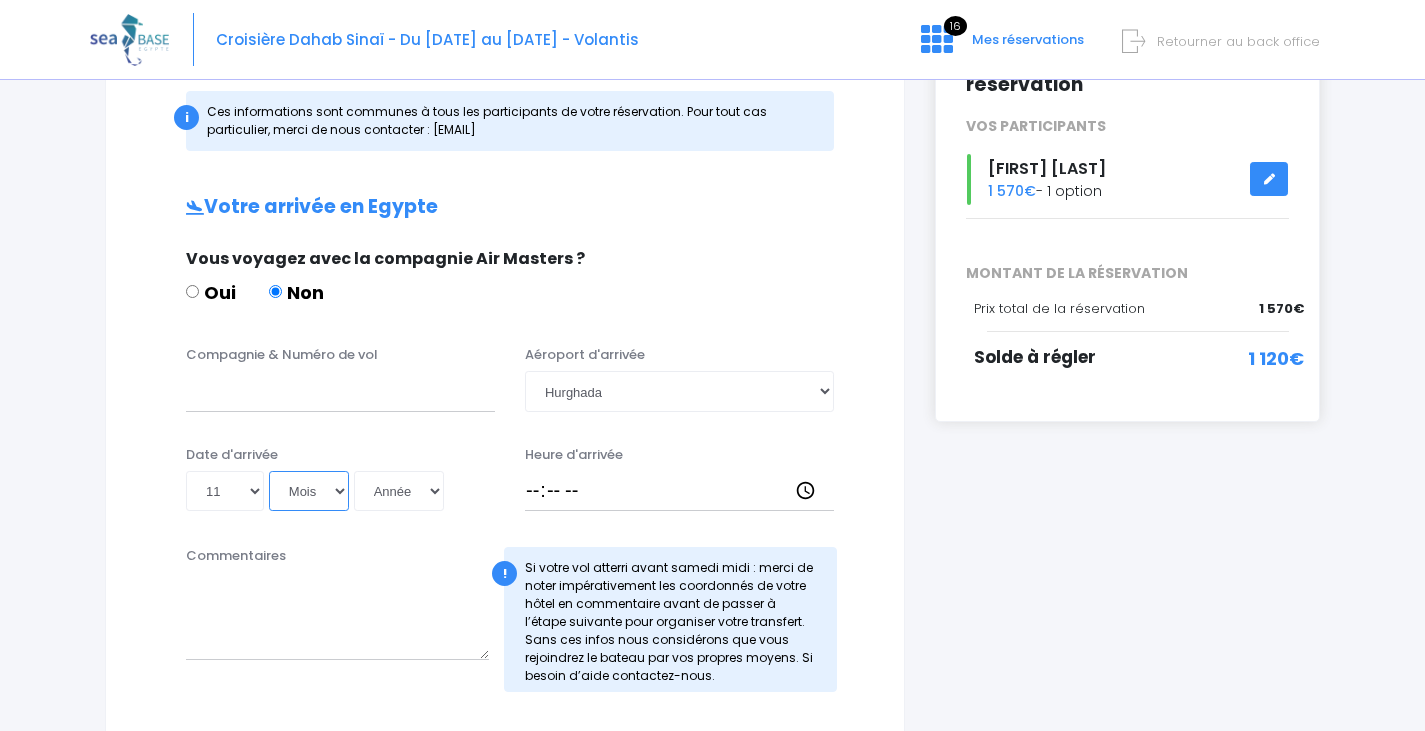 select on "10" 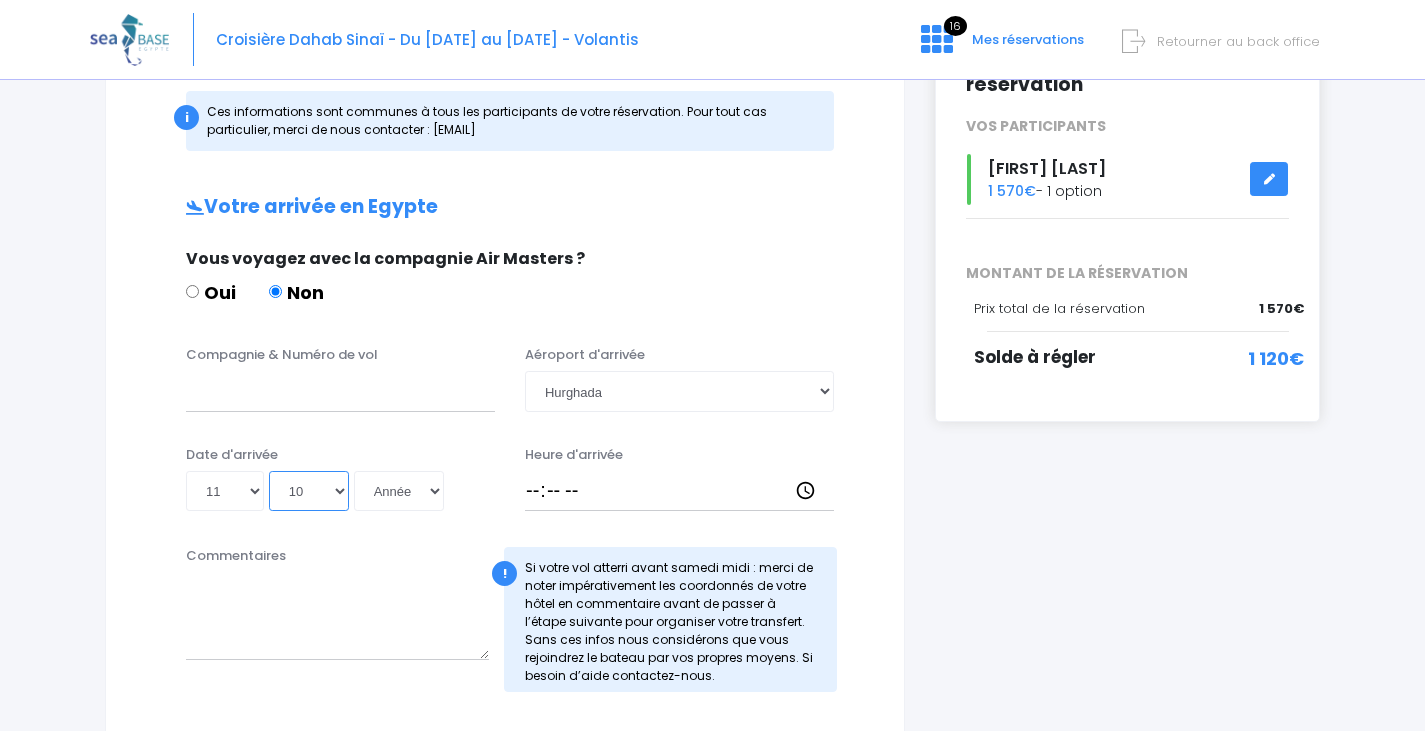 click on "Mois 01 02 03 04 05 06 07 08 09 10 11 12" at bounding box center (309, 491) 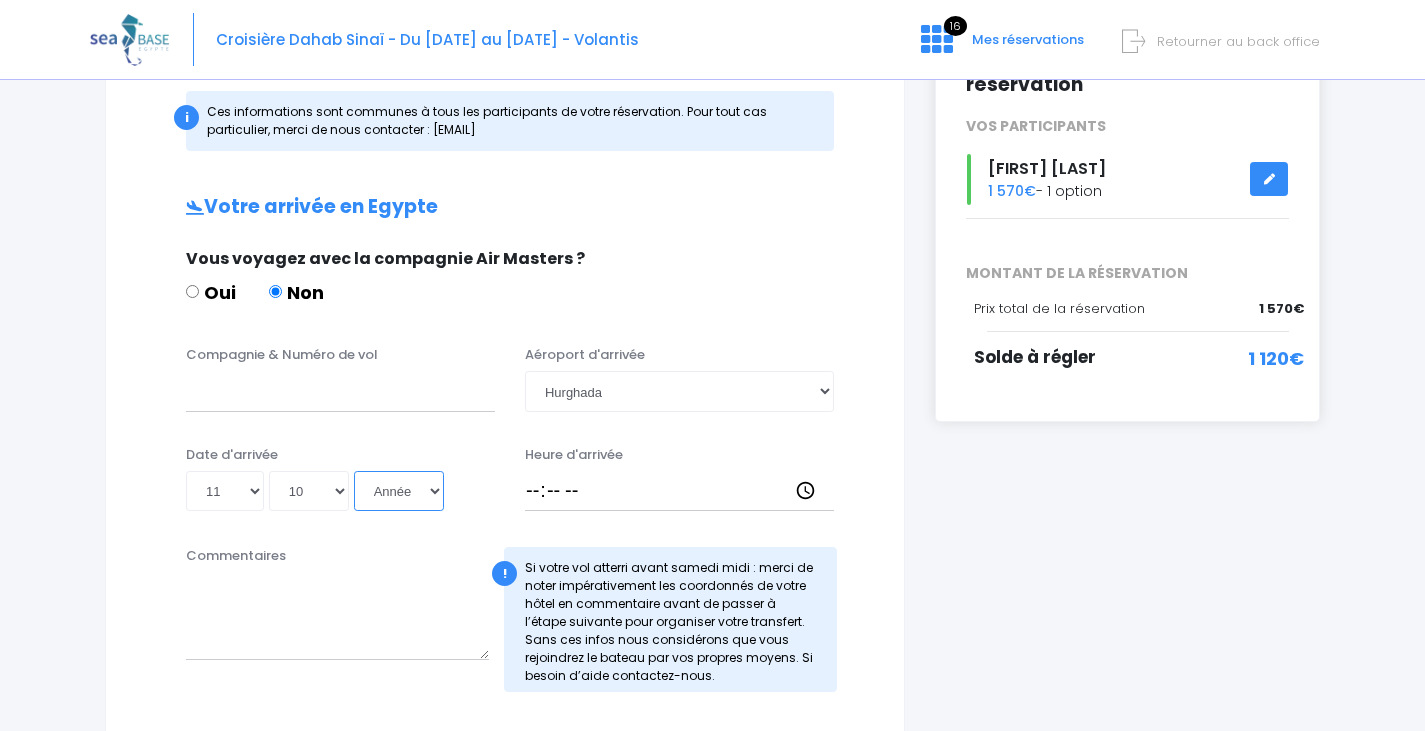 click on "Année 2045 2044 2043 2042 2041 2040 2039 2038 2037 2036 2035 2034 2033 2032 2031 2030 2029 2028 2027 2026 2025 2024 2023 2022 2021 2020 2019 2018 2017 2016 2015 2014 2013 2012 2011 2010 2009 2008 2007 2006 2005 2004 2003 2002 2001 2000 1999 1998 1997 1996 1995 1994 1993 1992 1991 1990 1989 1988 1987 1986 1985 1984 1983 1982 1981 1980 1979 1978 1977 1976 1975 1974 1973 1972 1971 1970 1969 1968 1967 1966 1965 1964 1963 1962 1961 1960 1959 1958 1957 1956 1955 1954 1953 1952 1951 1950 1949 1948 1947 1946 1945 1944 1943 1942 1941 1940 1939 1938 1937 1936 1935 1934 1933 1932 1931 1930 1929 1928 1927 1926 1925 1924 1923 1922 1921 1920 1919 1918 1917 1916 1915 1914 1913 1912 1911 1910 1909 1908 1907 1906 1905 1904 1903 1902 1901 1900" at bounding box center (399, 491) 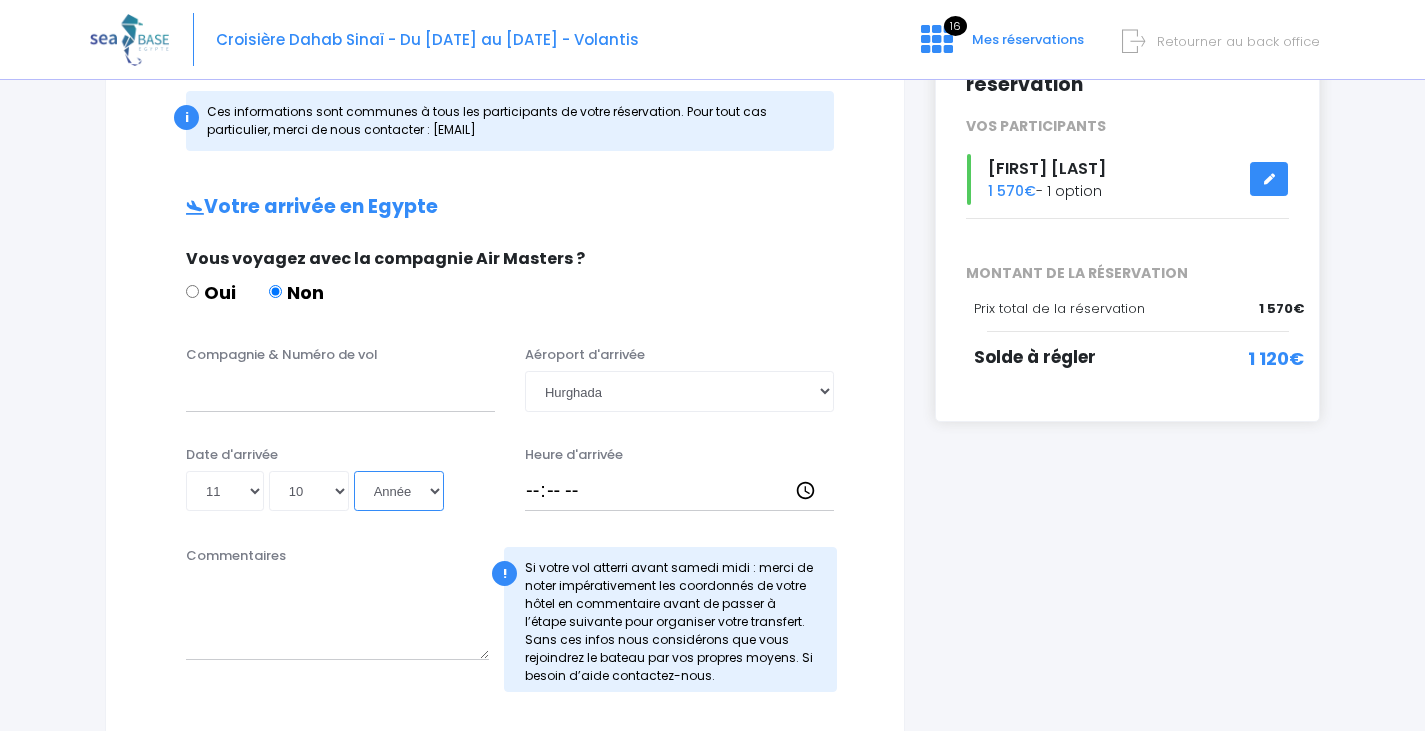 select on "2025" 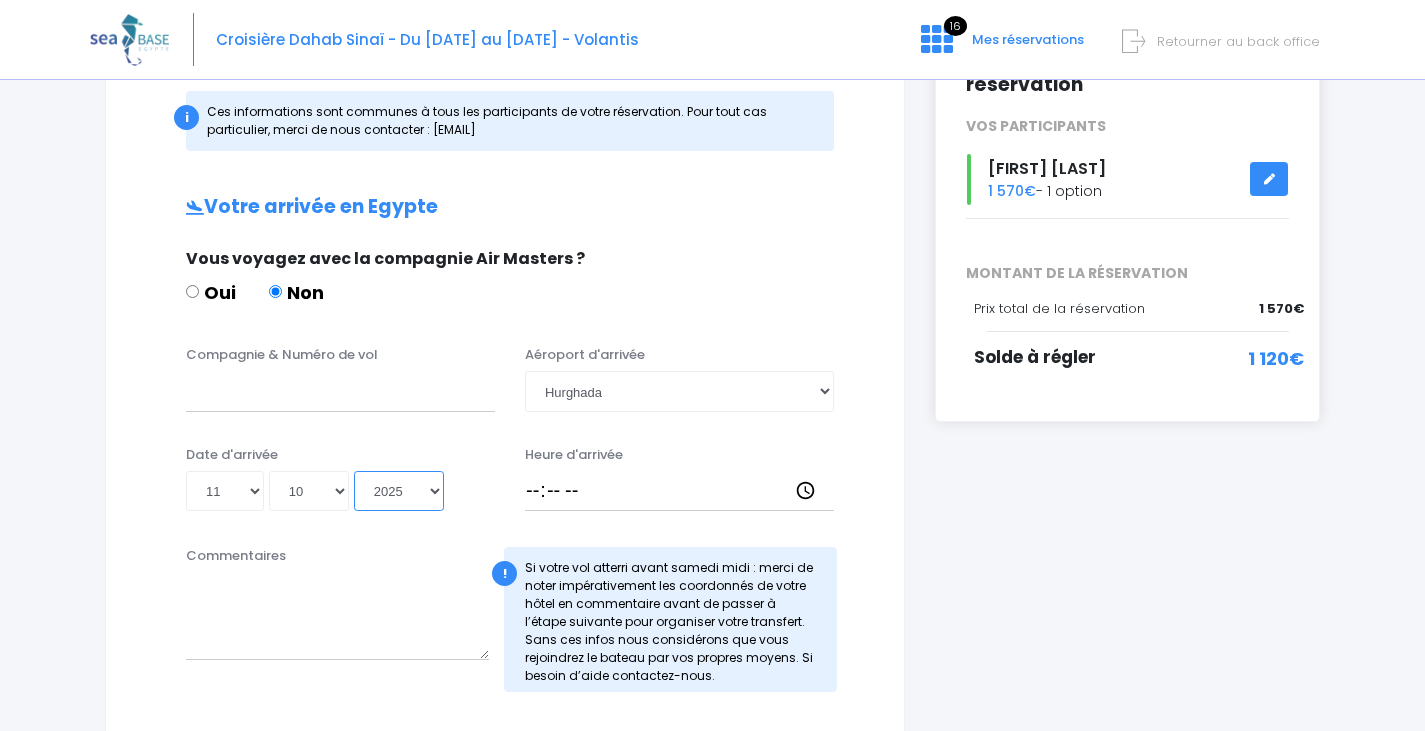 click on "Année 2045 2044 2043 2042 2041 2040 2039 2038 2037 2036 2035 2034 2033 2032 2031 2030 2029 2028 2027 2026 2025 2024 2023 2022 2021 2020 2019 2018 2017 2016 2015 2014 2013 2012 2011 2010 2009 2008 2007 2006 2005 2004 2003 2002 2001 2000 1999 1998 1997 1996 1995 1994 1993 1992 1991 1990 1989 1988 1987 1986 1985 1984 1983 1982 1981 1980 1979 1978 1977 1976 1975 1974 1973 1972 1971 1970 1969 1968 1967 1966 1965 1964 1963 1962 1961 1960 1959 1958 1957 1956 1955 1954 1953 1952 1951 1950 1949 1948 1947 1946 1945 1944 1943 1942 1941 1940 1939 1938 1937 1936 1935 1934 1933 1932 1931 1930 1929 1928 1927 1926 1925 1924 1923 1922 1921 1920 1919 1918 1917 1916 1915 1914 1913 1912 1911 1910 1909 1908 1907 1906 1905 1904 1903 1902 1901 1900" at bounding box center (399, 491) 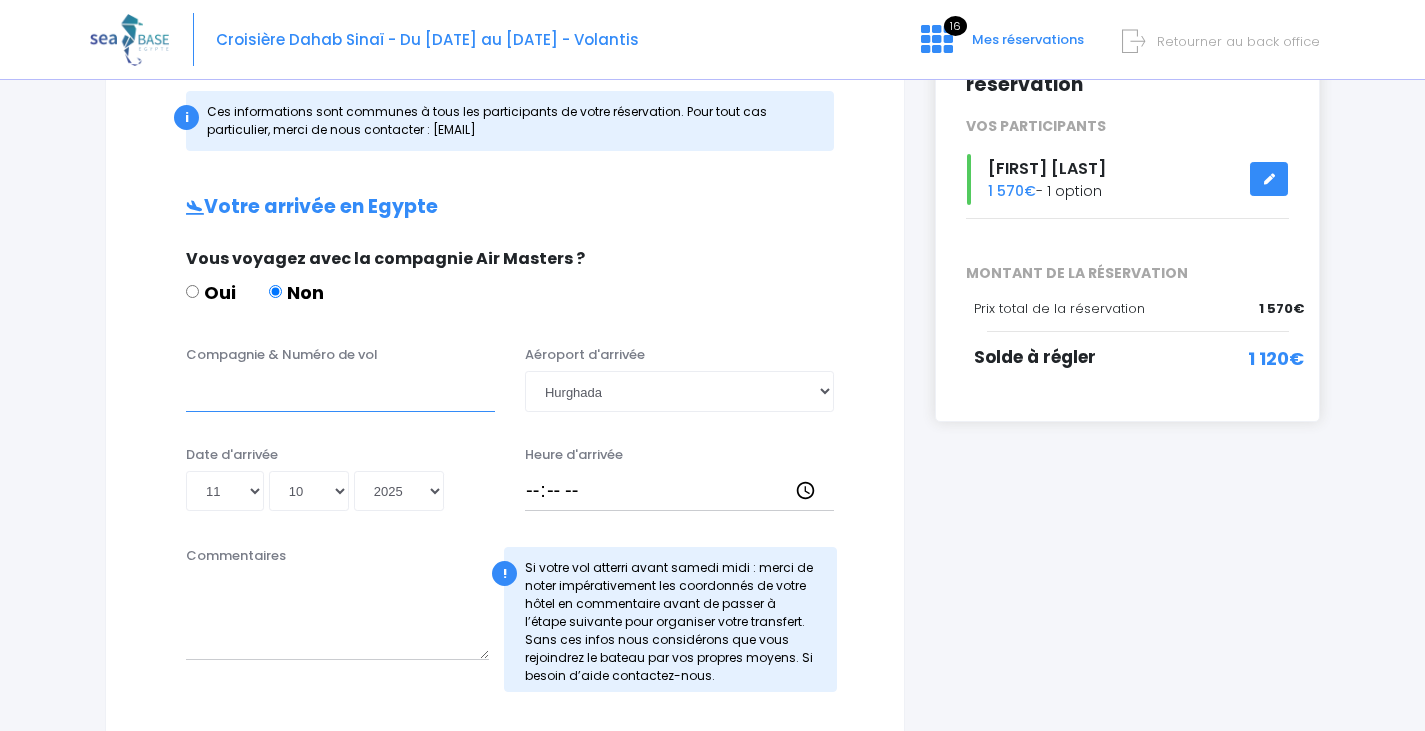click on "Compagnie & Numéro de vol" at bounding box center (340, 391) 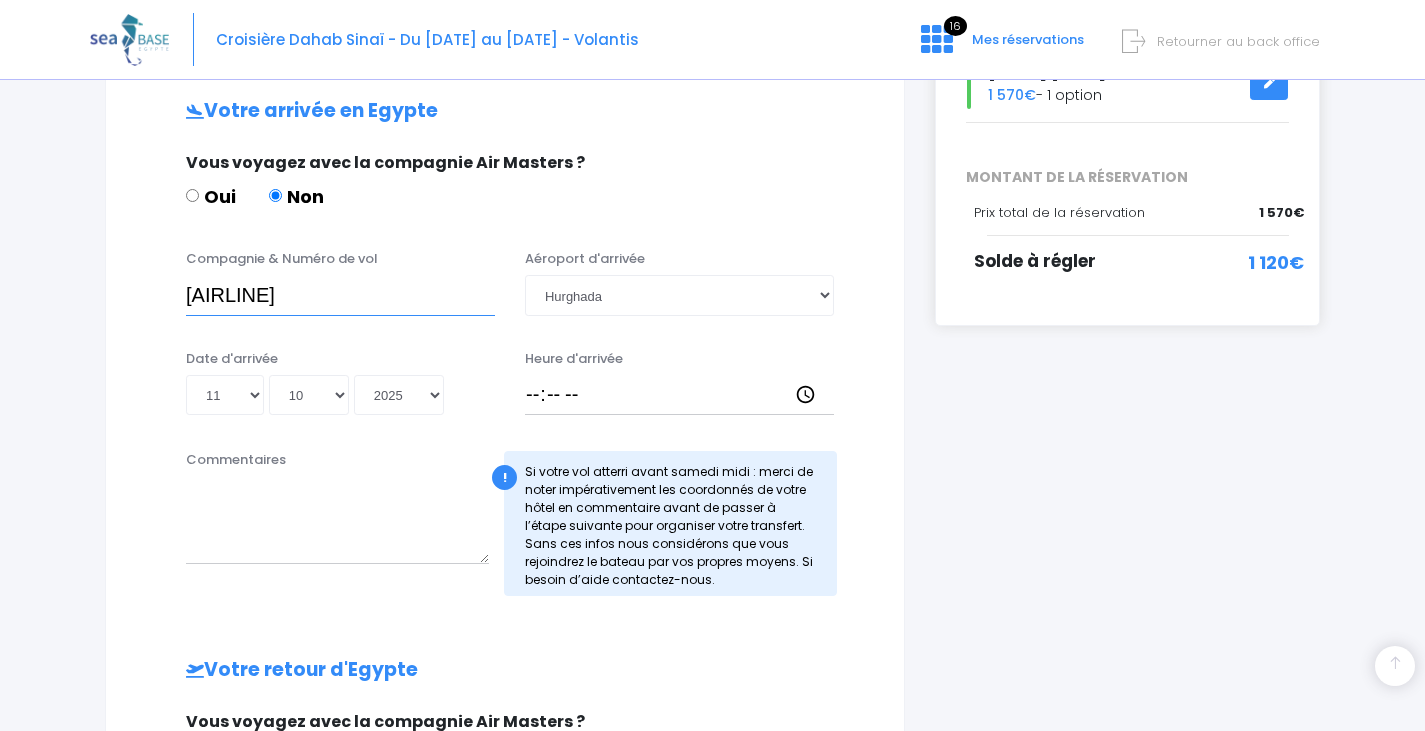 scroll, scrollTop: 400, scrollLeft: 0, axis: vertical 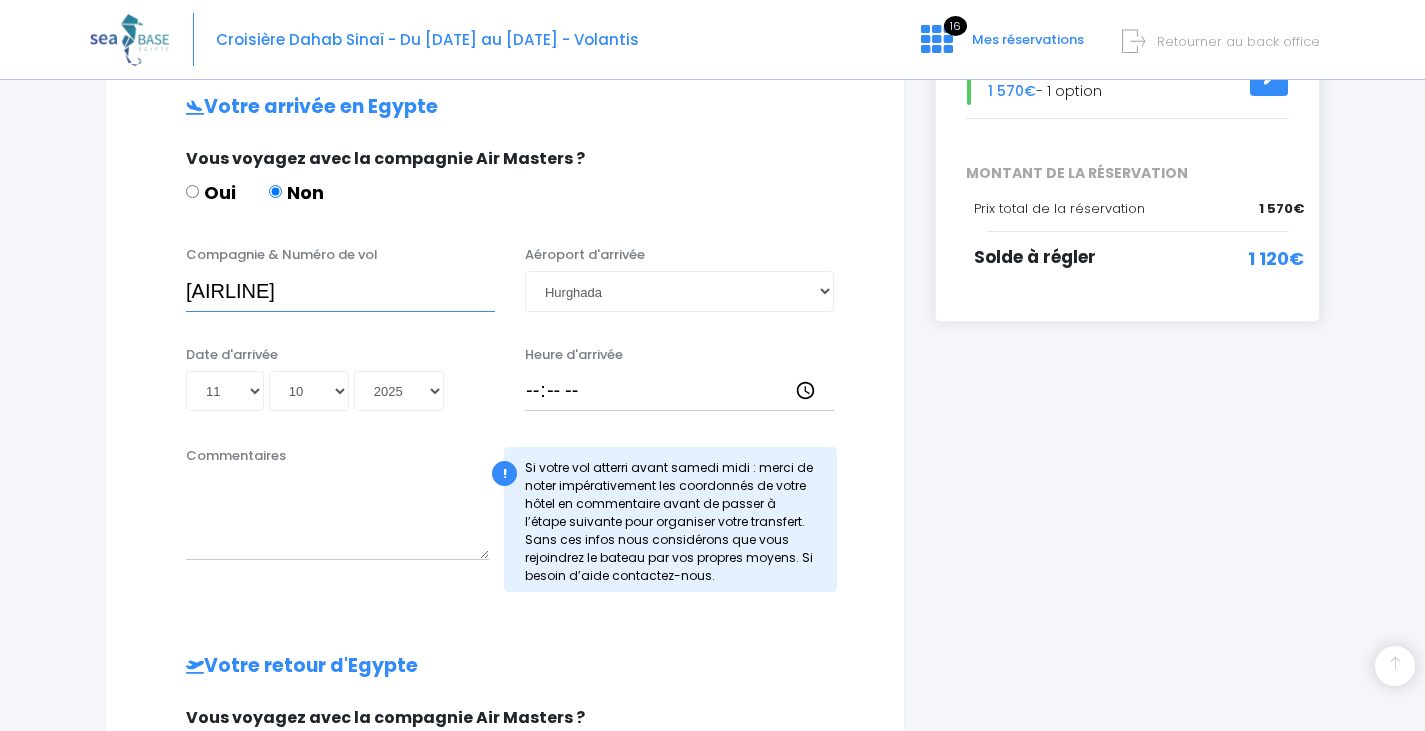 type on "Egyptair" 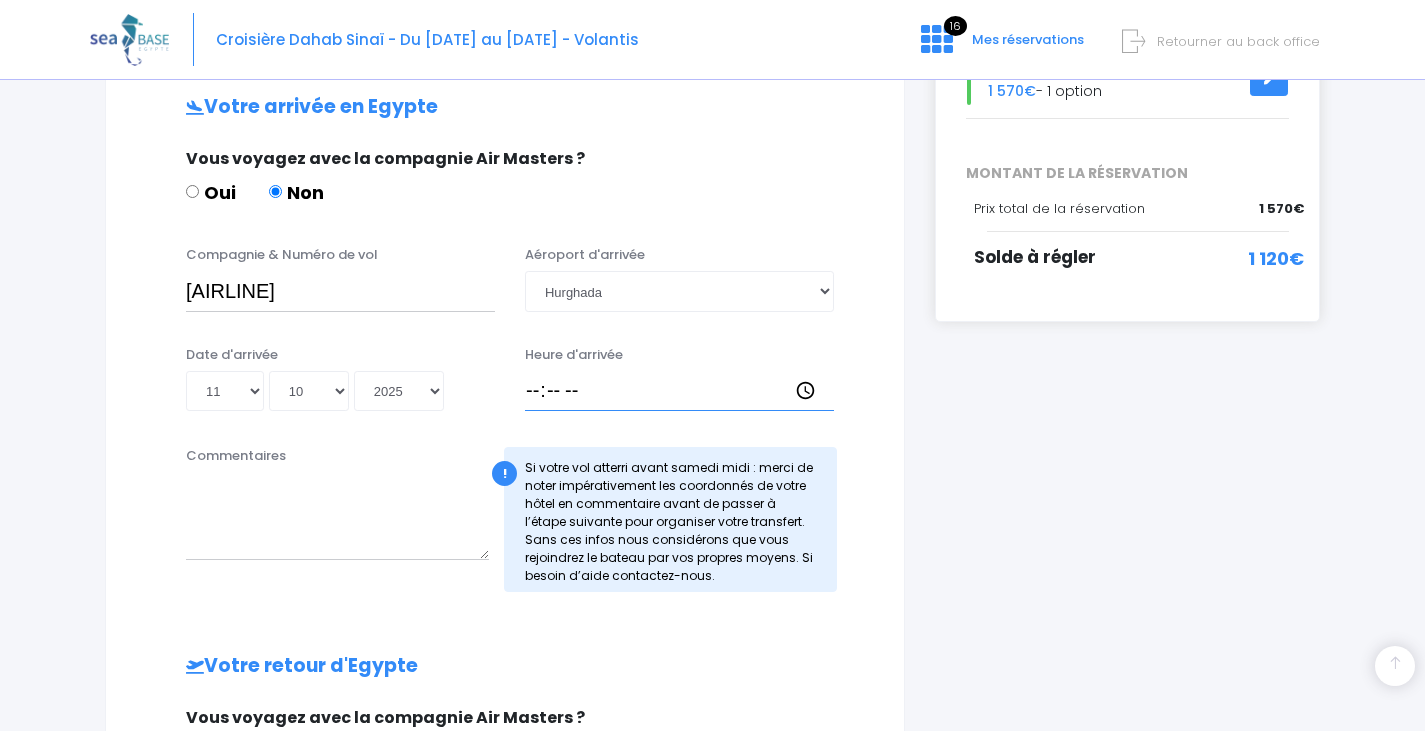 click on "Heure d'arrivée" at bounding box center [679, 391] 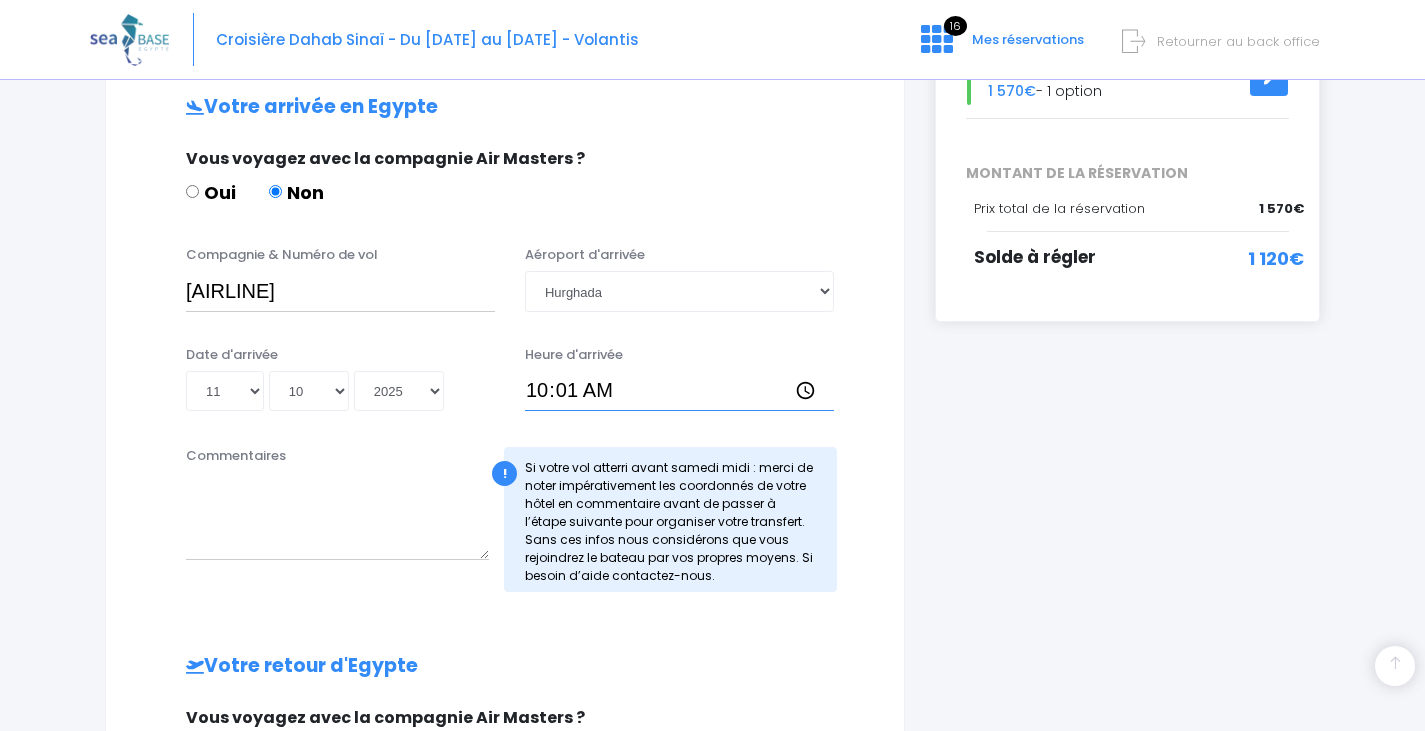 type on "10:15" 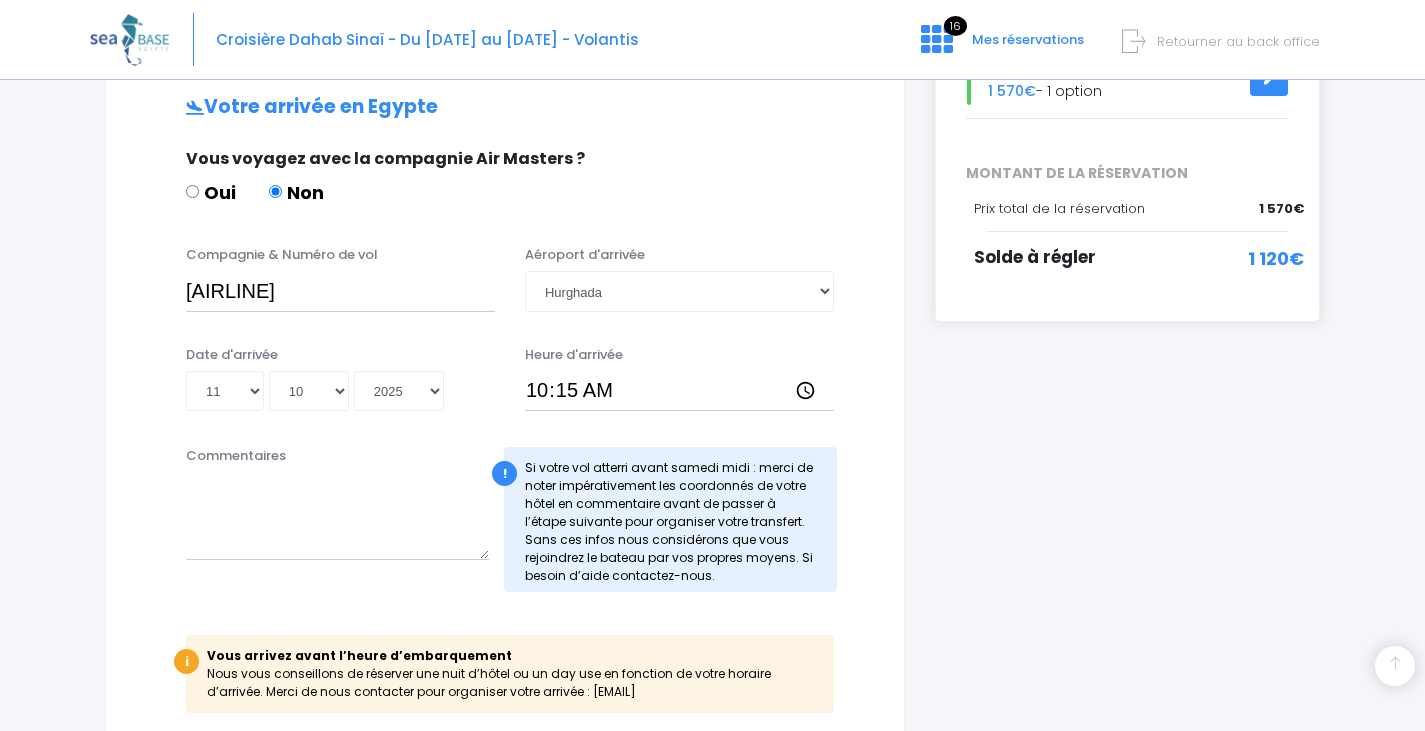 click on "i
Finalisez votre réservation et réglez le solde avant le
12/08/2025
Récapitulatif de votre réservation
VOS PARTICIPANTS
Guy Szalka
1 570€" at bounding box center (1127, 556) 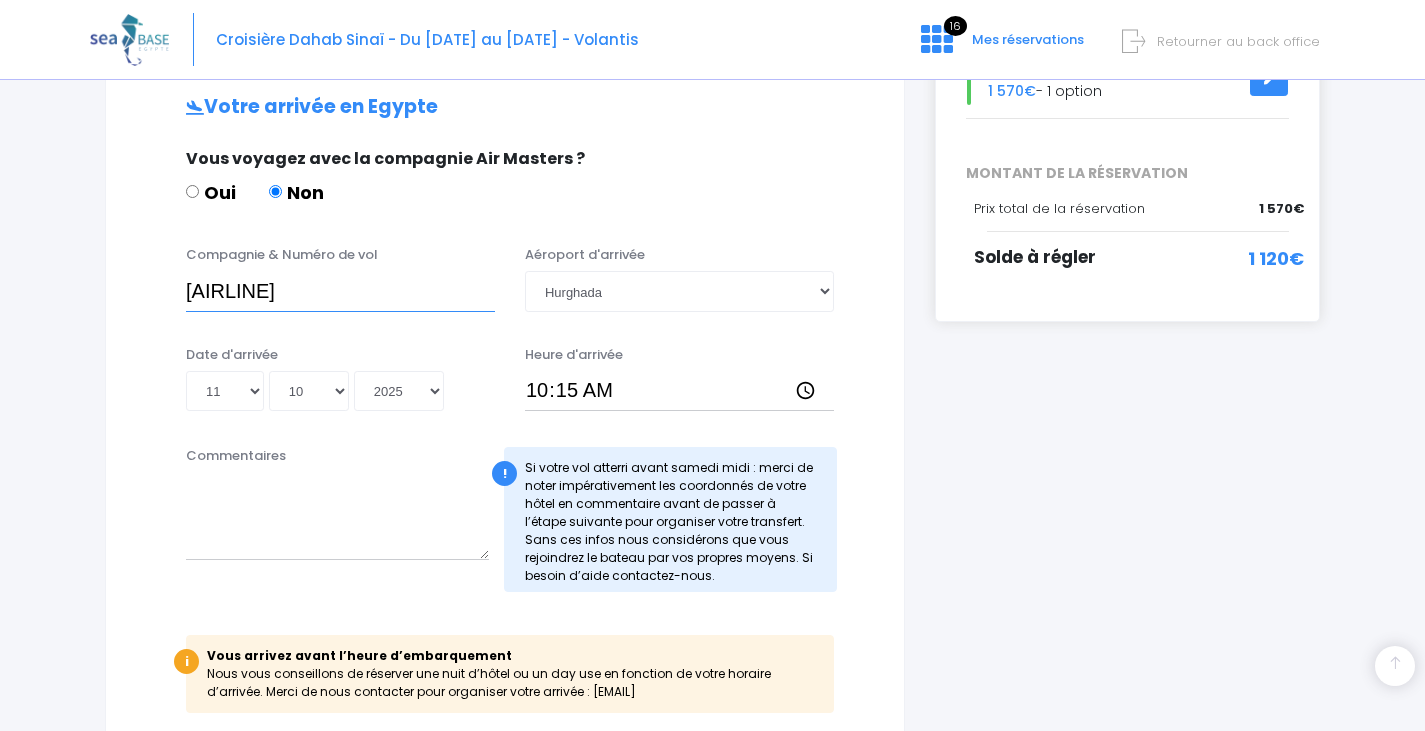 click on "Egyptair" at bounding box center [340, 291] 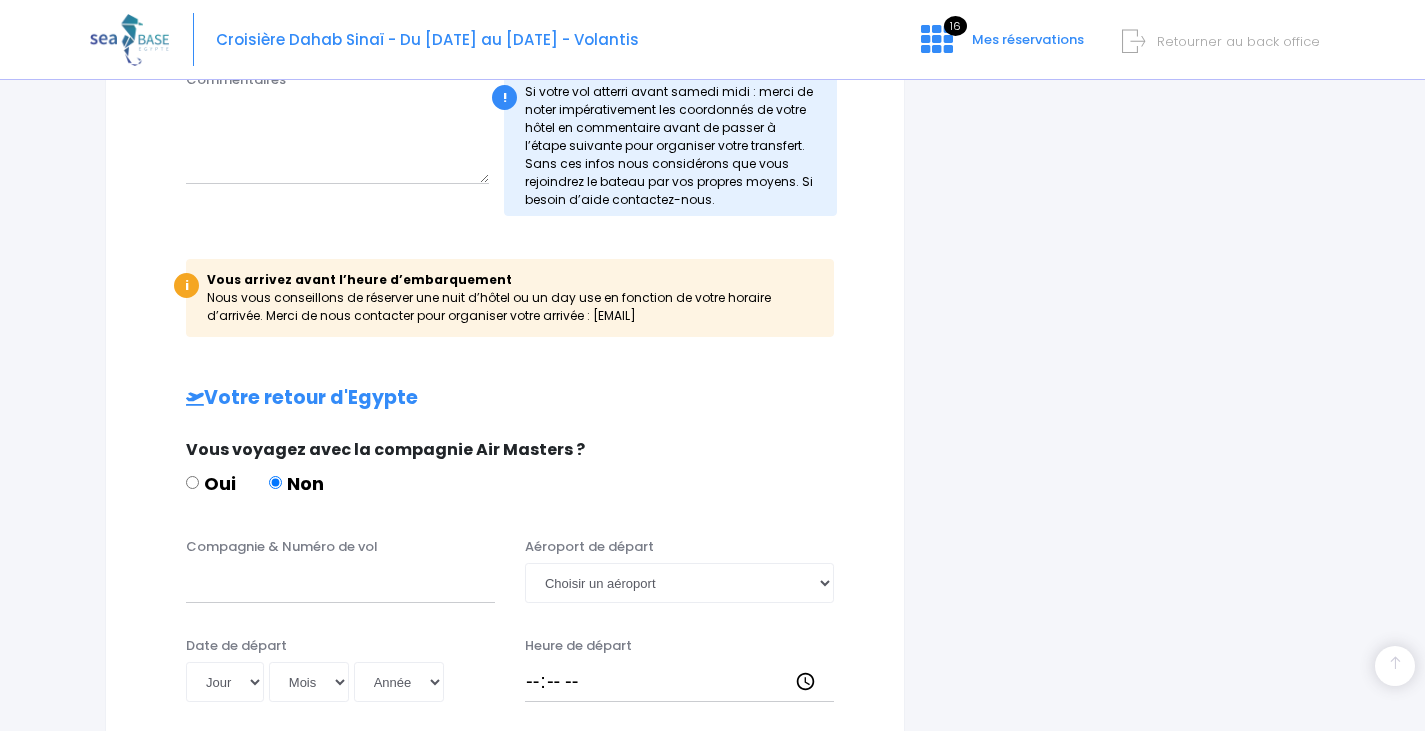 scroll, scrollTop: 800, scrollLeft: 0, axis: vertical 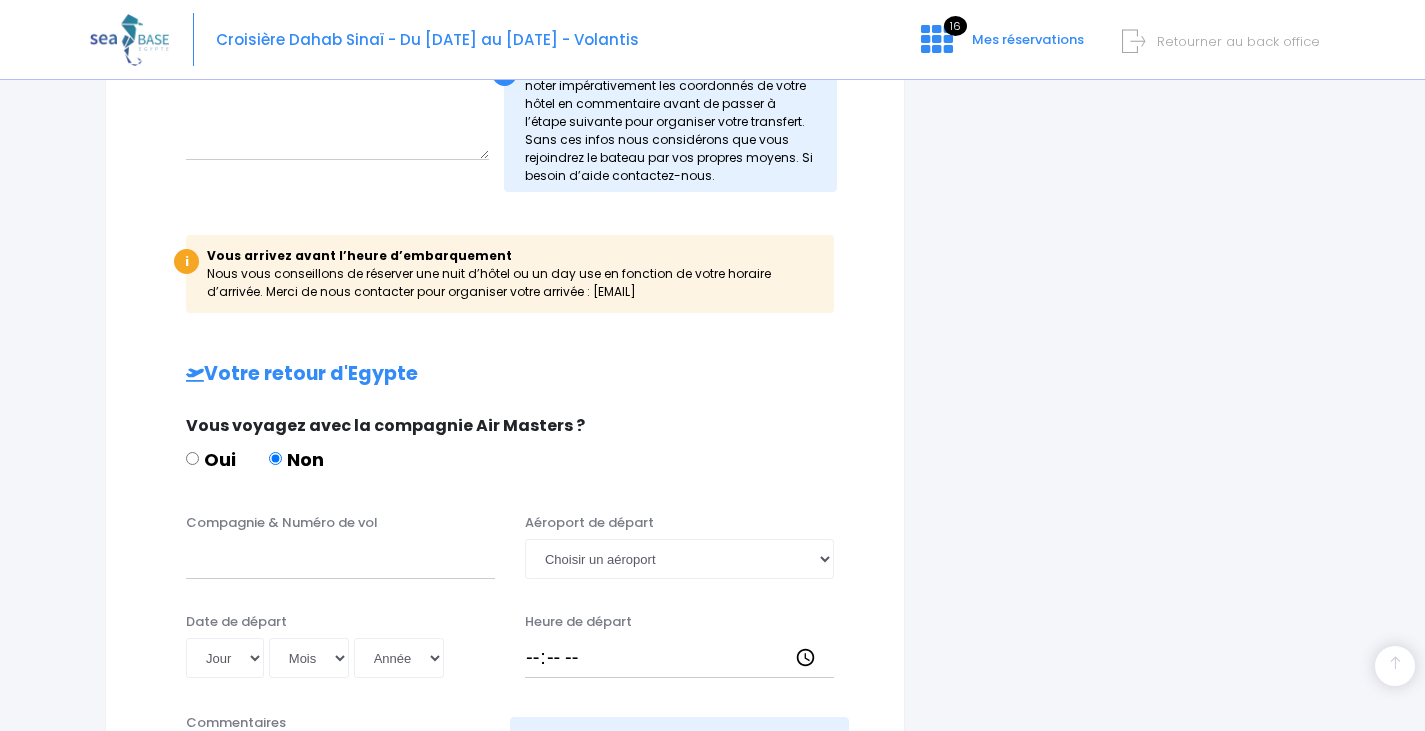 type on "Egyptair" 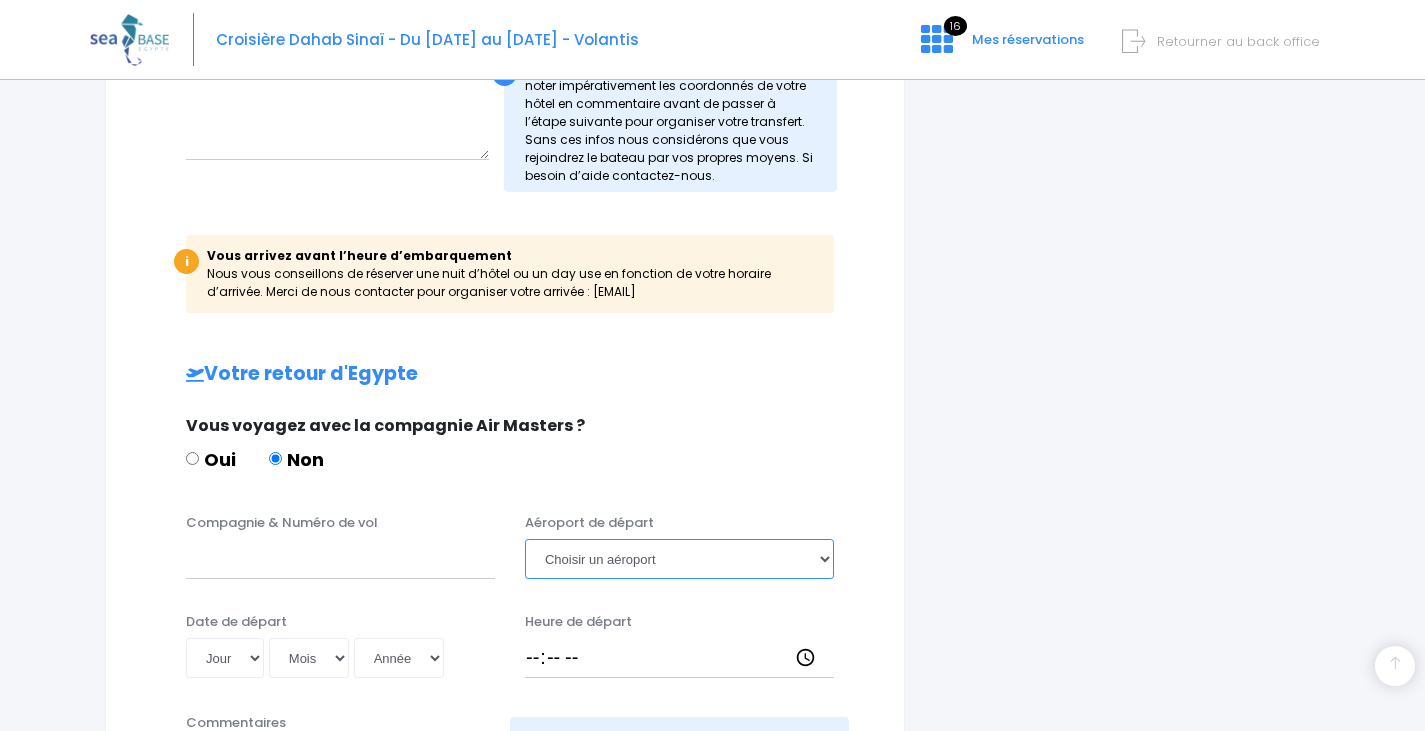 click on "Choisir un aéroport
Hurghada
Marsa Alam" at bounding box center (679, 559) 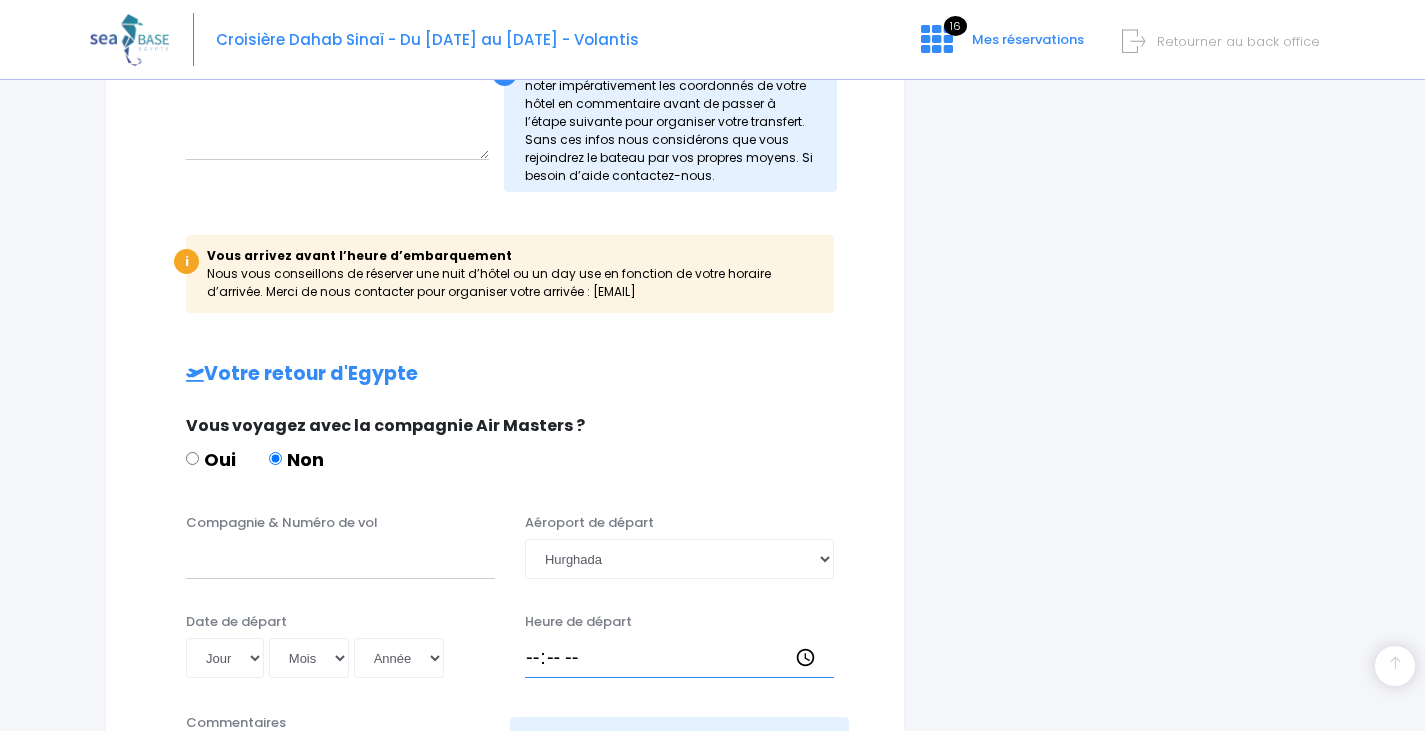 click on "Heure de départ" at bounding box center (679, 658) 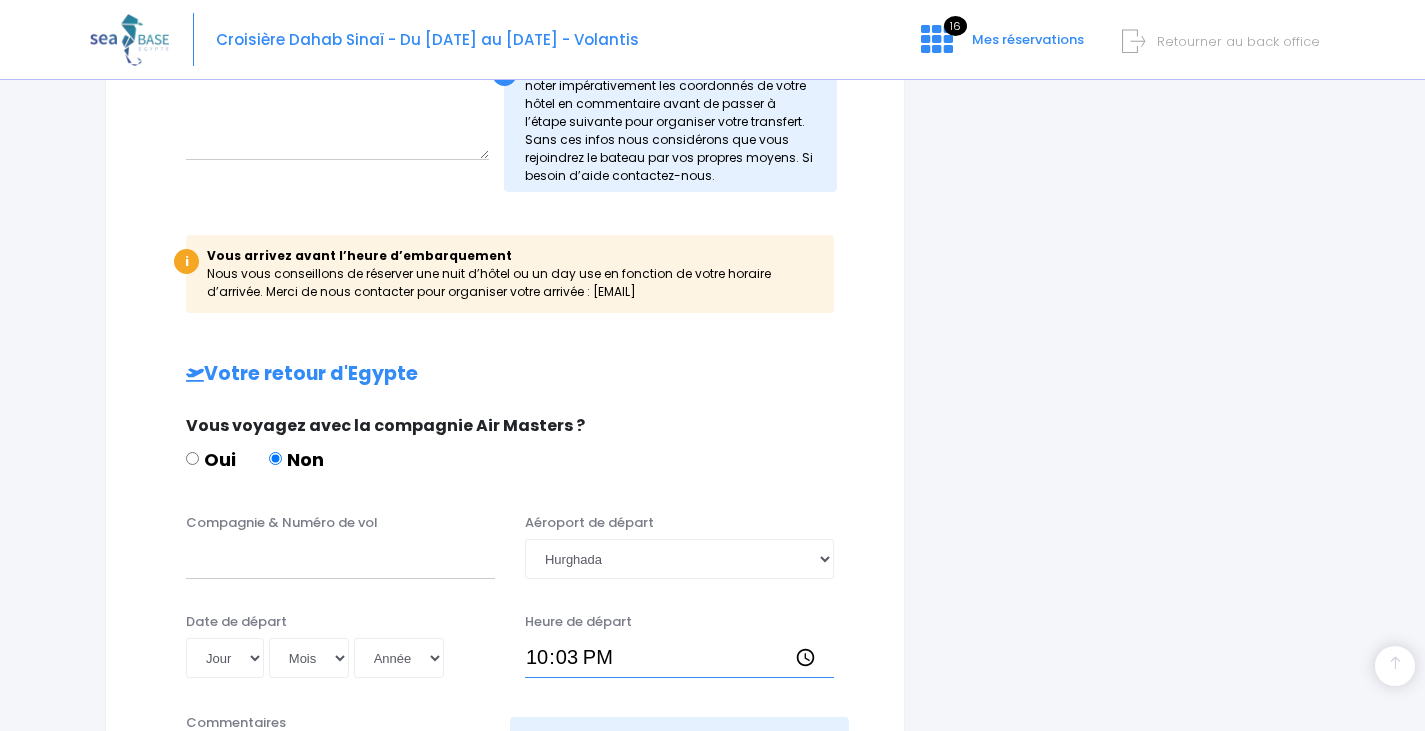 type on "22:30" 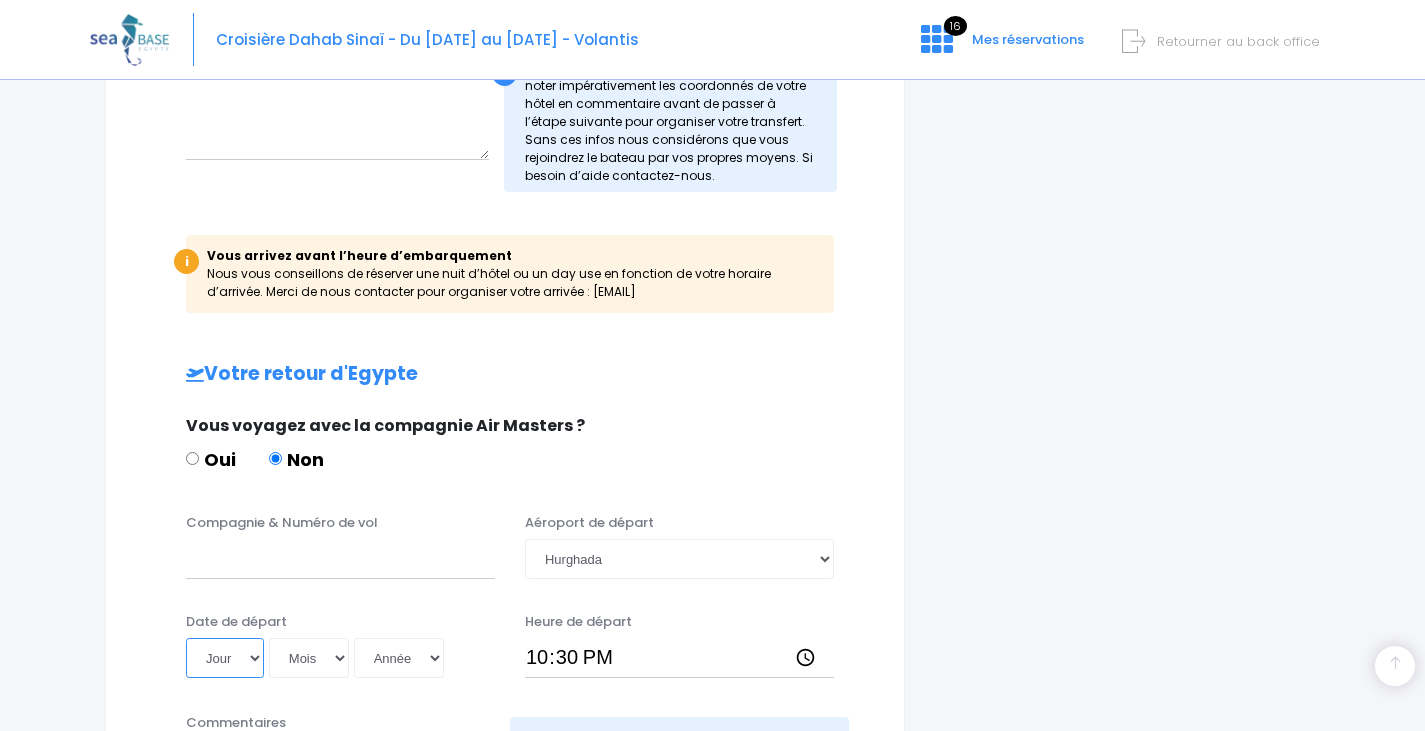 click on "Jour 01 02 03 04 05 06 07 08 09 10 11 12 13 14 15 16 17 18 19 20 21 22 23 24 25 26 27 28 29 30 31" at bounding box center [225, 658] 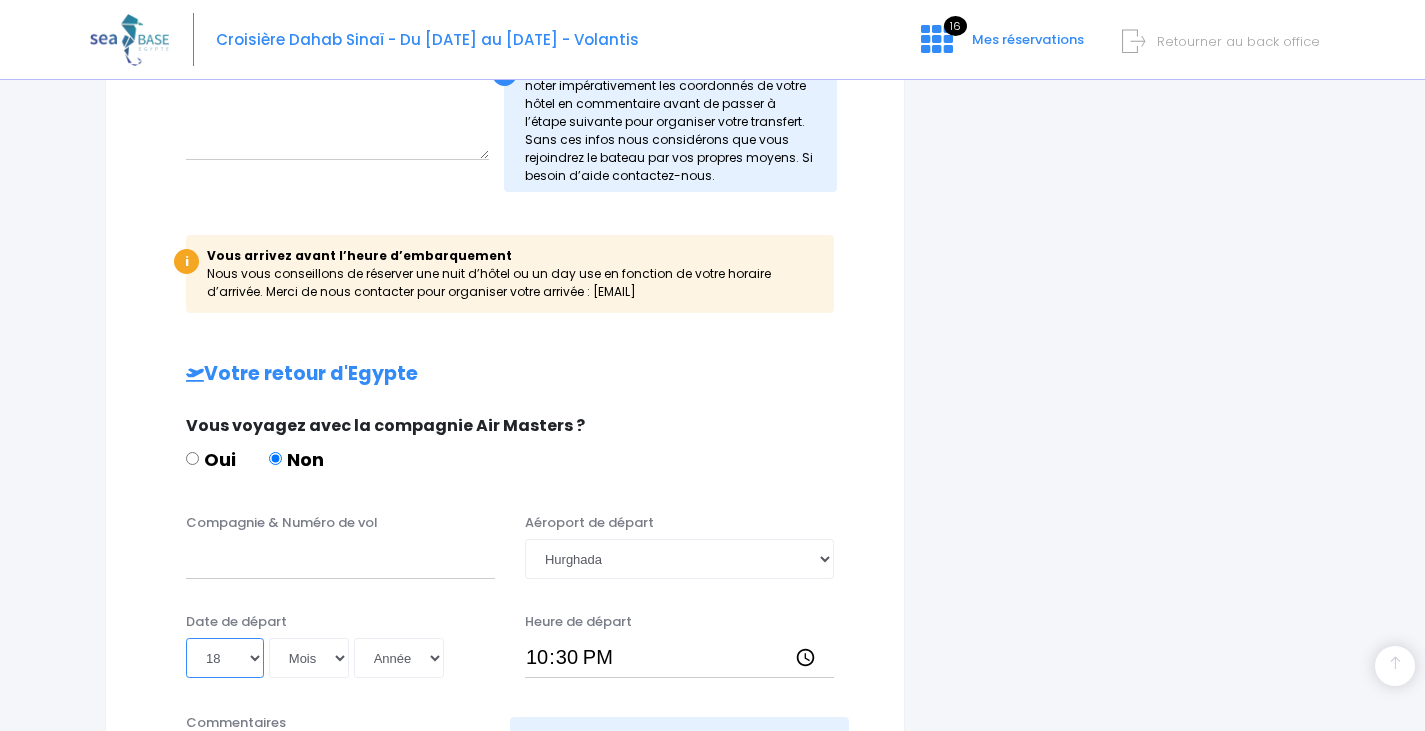 click on "Jour 01 02 03 04 05 06 07 08 09 10 11 12 13 14 15 16 17 18 19 20 21 22 23 24 25 26 27 28 29 30 31" at bounding box center (225, 658) 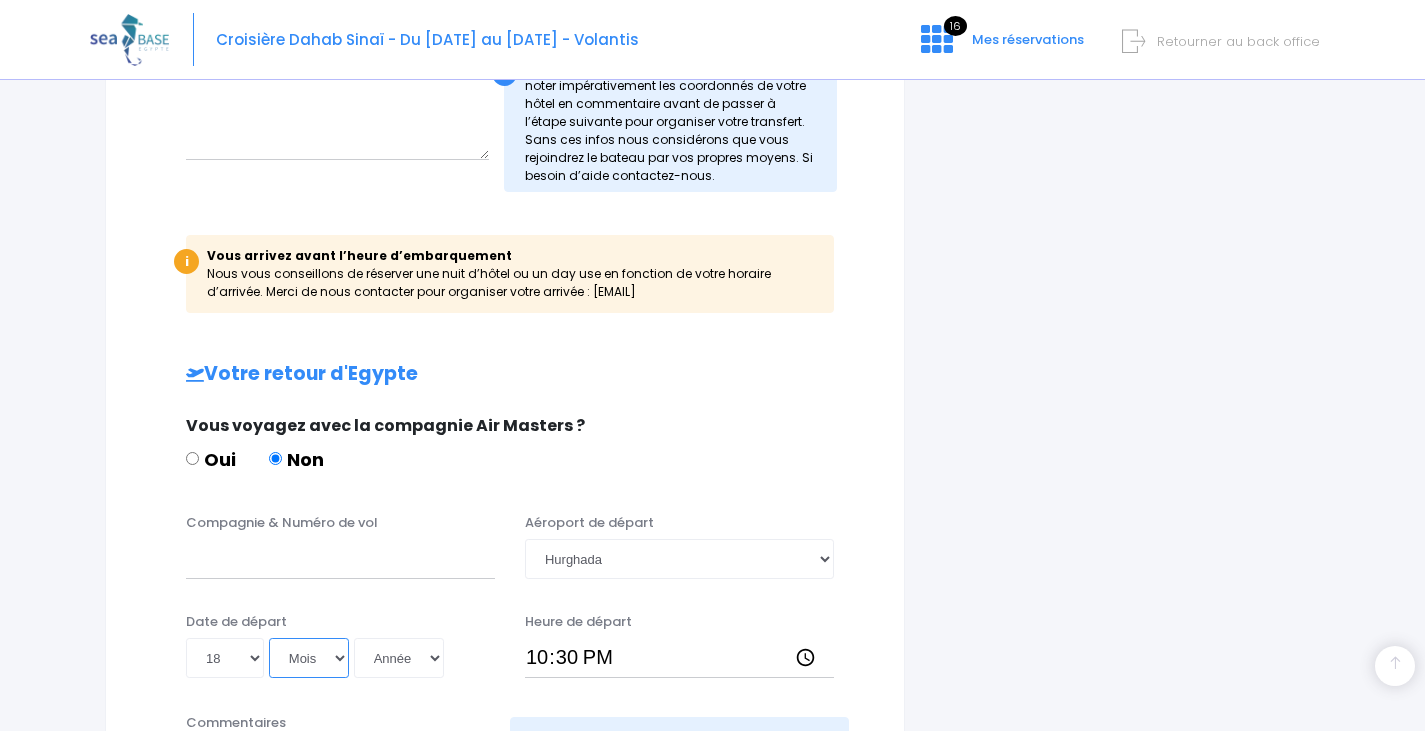 click on "Mois 01 02 03 04 05 06 07 08 09 10 11 12" at bounding box center [309, 658] 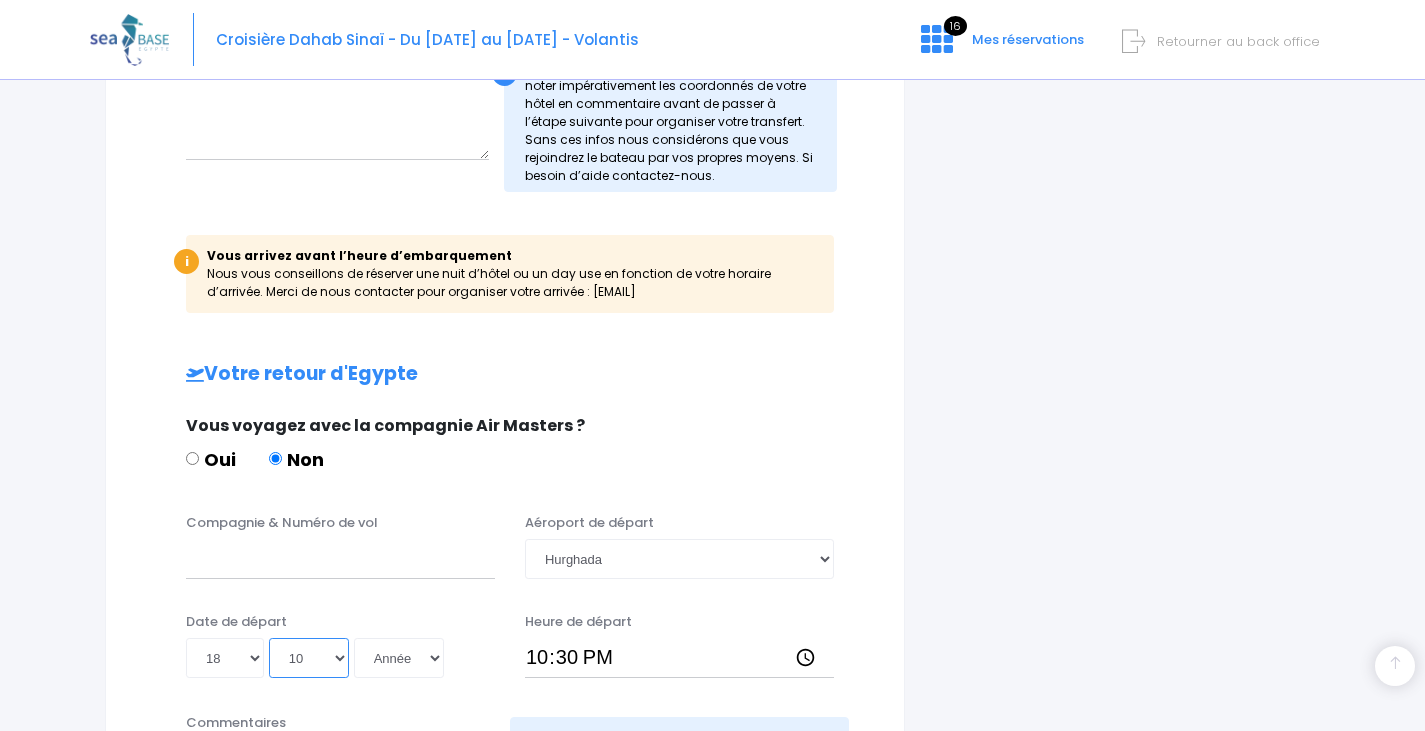 click on "Mois 01 02 03 04 05 06 07 08 09 10 11 12" at bounding box center [309, 658] 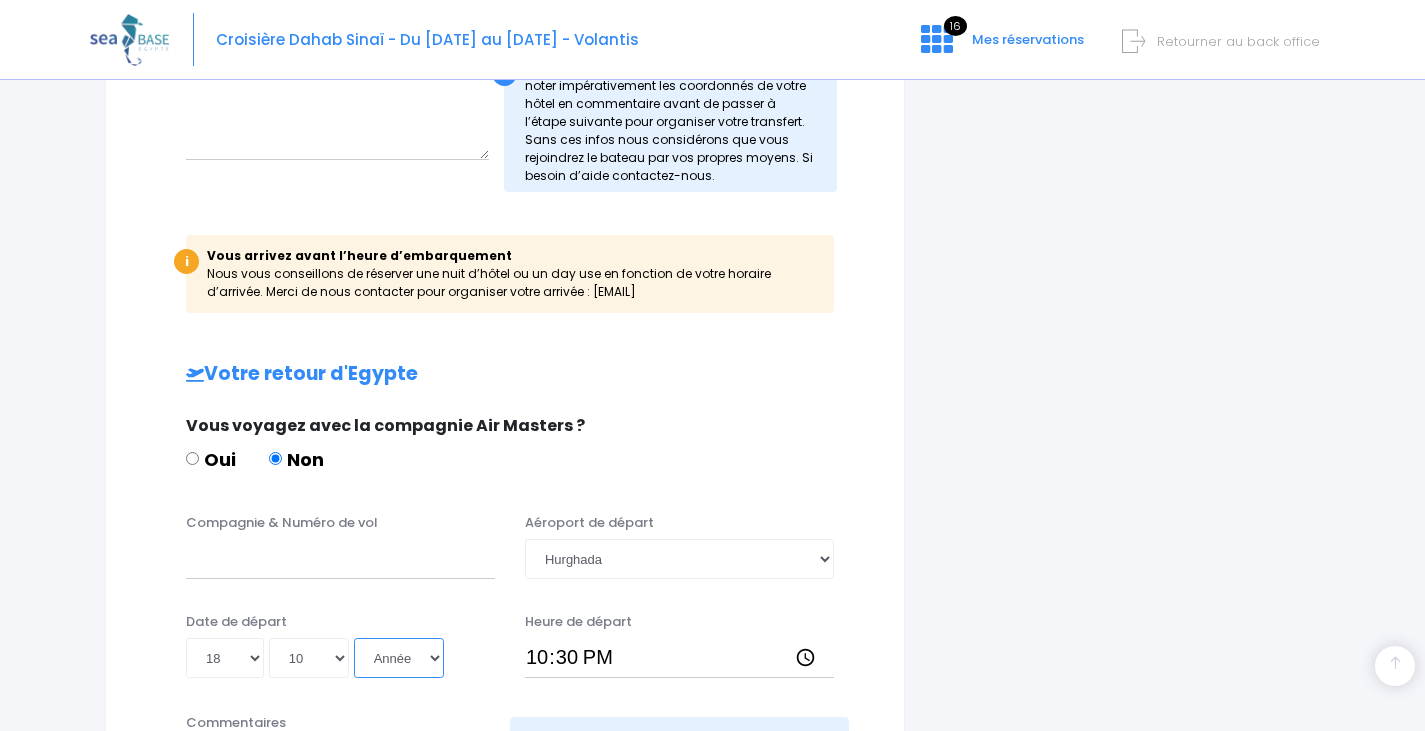click on "Année 2045 2044 2043 2042 2041 2040 2039 2038 2037 2036 2035 2034 2033 2032 2031 2030 2029 2028 2027 2026 2025 2024 2023 2022 2021 2020 2019 2018 2017 2016 2015 2014 2013 2012 2011 2010 2009 2008 2007 2006 2005 2004 2003 2002 2001 2000 1999 1998 1997 1996 1995 1994 1993 1992 1991 1990 1989 1988 1987 1986 1985 1984 1983 1982 1981 1980 1979 1978 1977 1976 1975 1974 1973 1972 1971 1970 1969 1968 1967 1966 1965 1964 1963 1962 1961 1960 1959 1958 1957 1956 1955 1954 1953 1952 1951 1950 1949 1948 1947 1946 1945 1944 1943 1942 1941 1940 1939 1938 1937 1936 1935 1934 1933 1932 1931 1930 1929 1928 1927 1926 1925 1924 1923 1922 1921 1920 1919 1918 1917 1916 1915 1914 1913 1912 1911 1910 1909 1908 1907 1906 1905 1904 1903 1902 1901 1900" at bounding box center [399, 658] 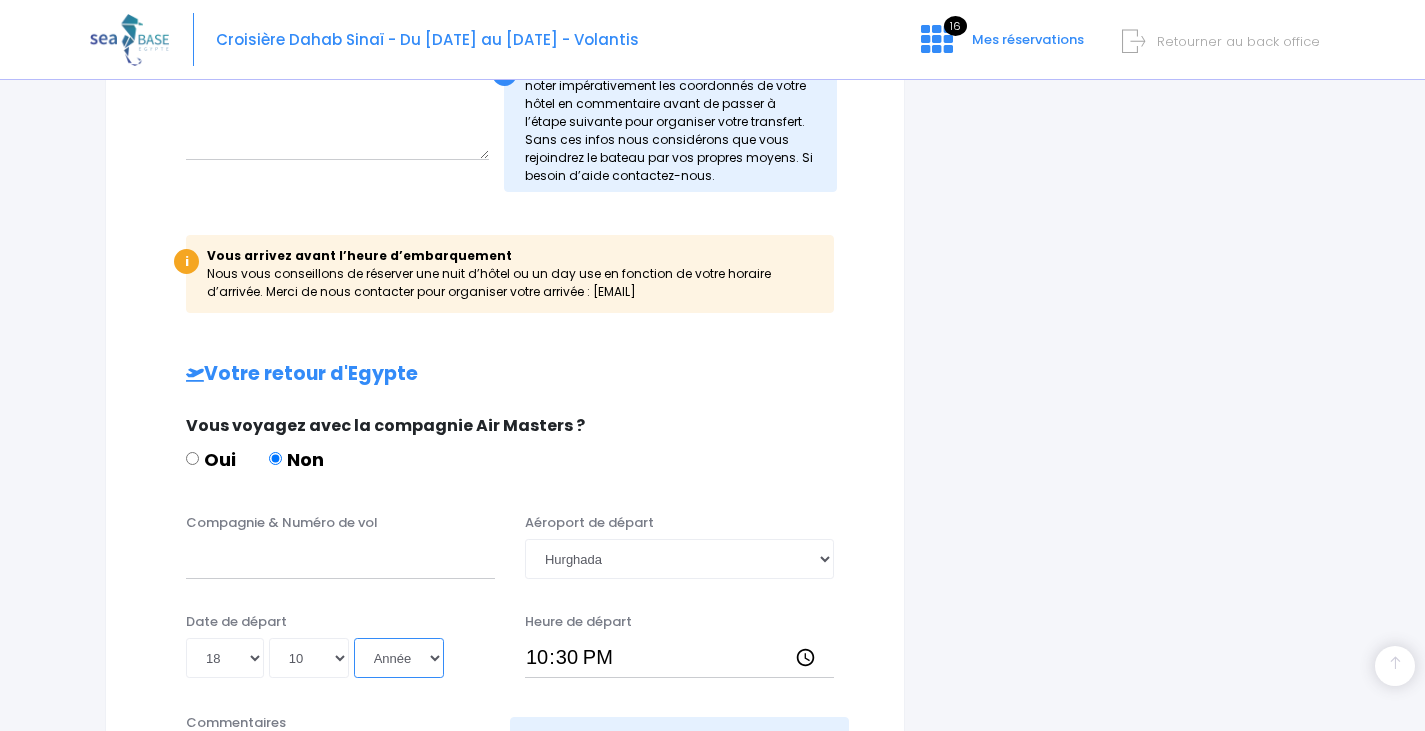 select on "2025" 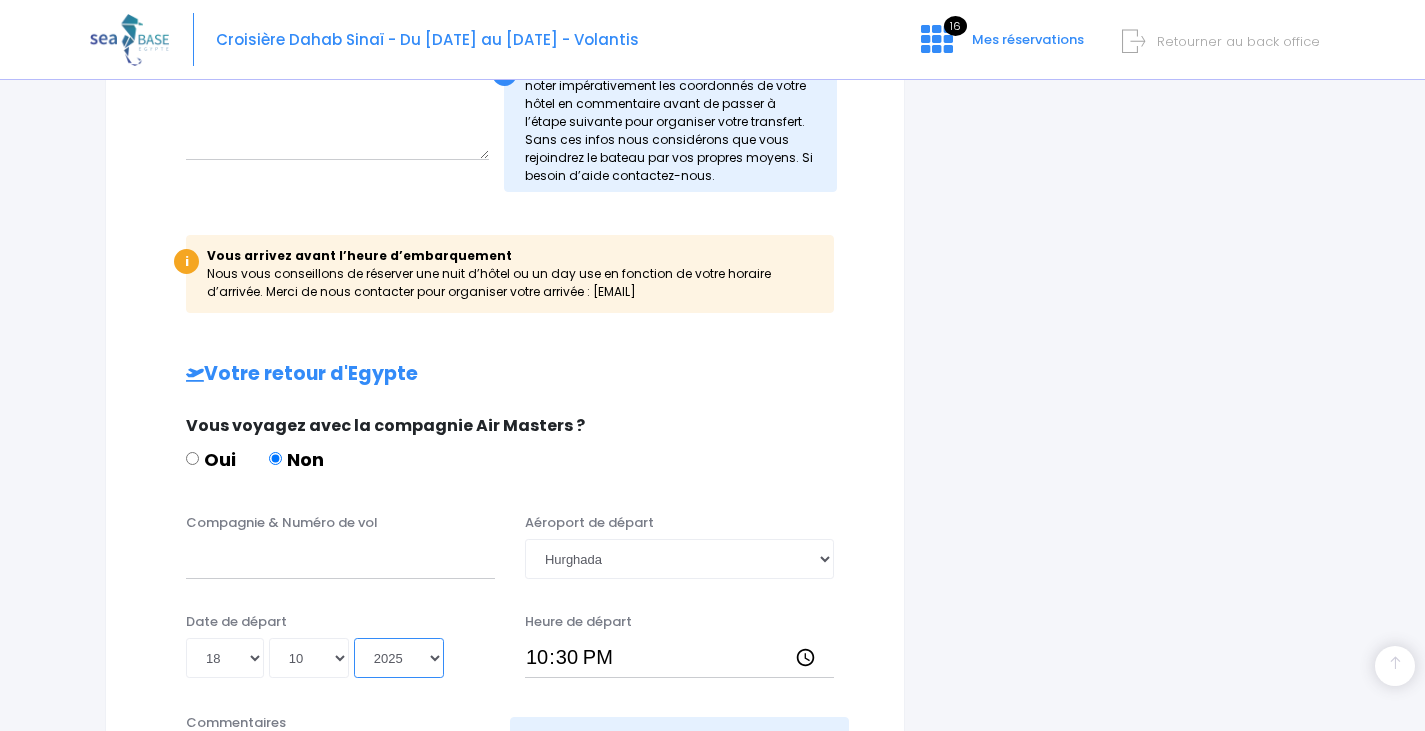 click on "Année 2045 2044 2043 2042 2041 2040 2039 2038 2037 2036 2035 2034 2033 2032 2031 2030 2029 2028 2027 2026 2025 2024 2023 2022 2021 2020 2019 2018 2017 2016 2015 2014 2013 2012 2011 2010 2009 2008 2007 2006 2005 2004 2003 2002 2001 2000 1999 1998 1997 1996 1995 1994 1993 1992 1991 1990 1989 1988 1987 1986 1985 1984 1983 1982 1981 1980 1979 1978 1977 1976 1975 1974 1973 1972 1971 1970 1969 1968 1967 1966 1965 1964 1963 1962 1961 1960 1959 1958 1957 1956 1955 1954 1953 1952 1951 1950 1949 1948 1947 1946 1945 1944 1943 1942 1941 1940 1939 1938 1937 1936 1935 1934 1933 1932 1931 1930 1929 1928 1927 1926 1925 1924 1923 1922 1921 1920 1919 1918 1917 1916 1915 1914 1913 1912 1911 1910 1909 1908 1907 1906 1905 1904 1903 1902 1901 1900" at bounding box center [399, 658] 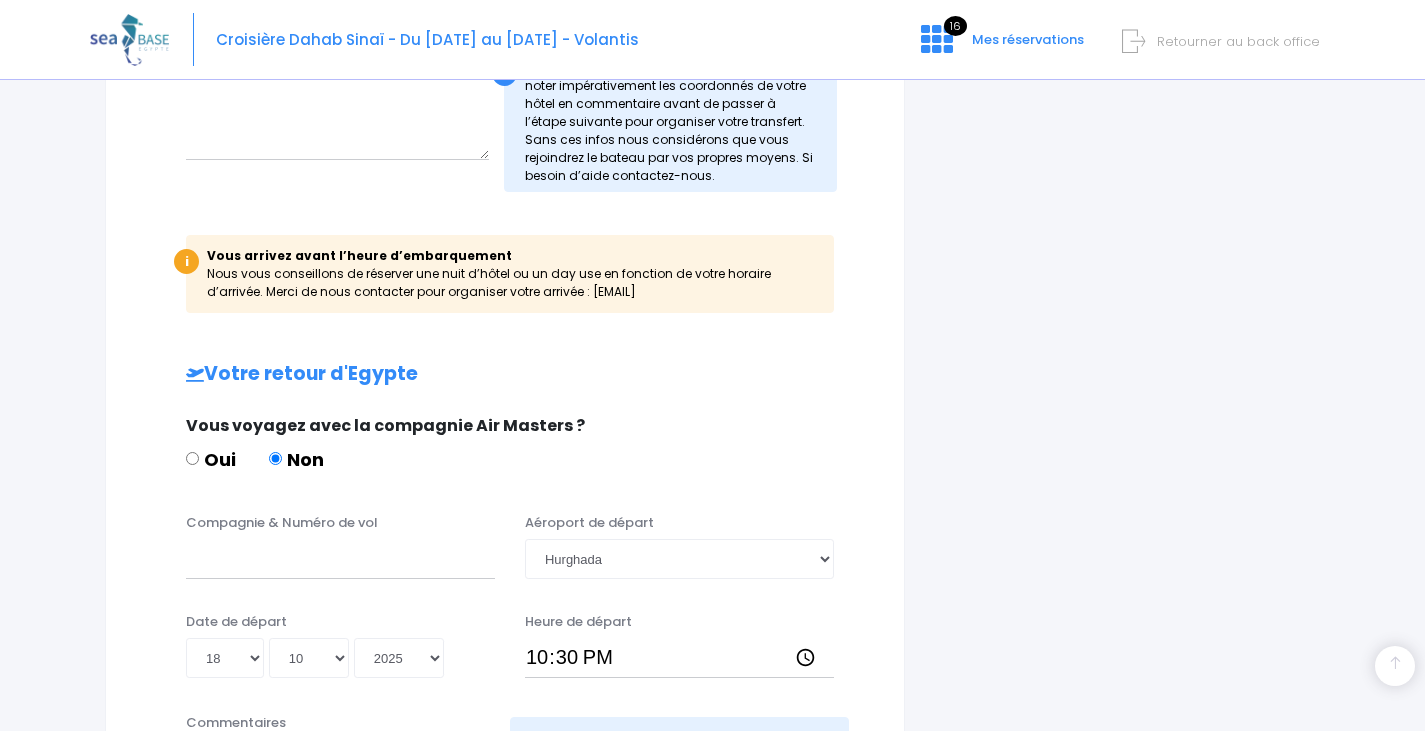 click on "Votre arrivée en Egypte
Vous voyagez avec la compagnie Air Masters ?
Oui
Non
Compagnie & Numéro de vol
Egyptair
Aéroport d'arrivée
!" at bounding box center (505, 332) 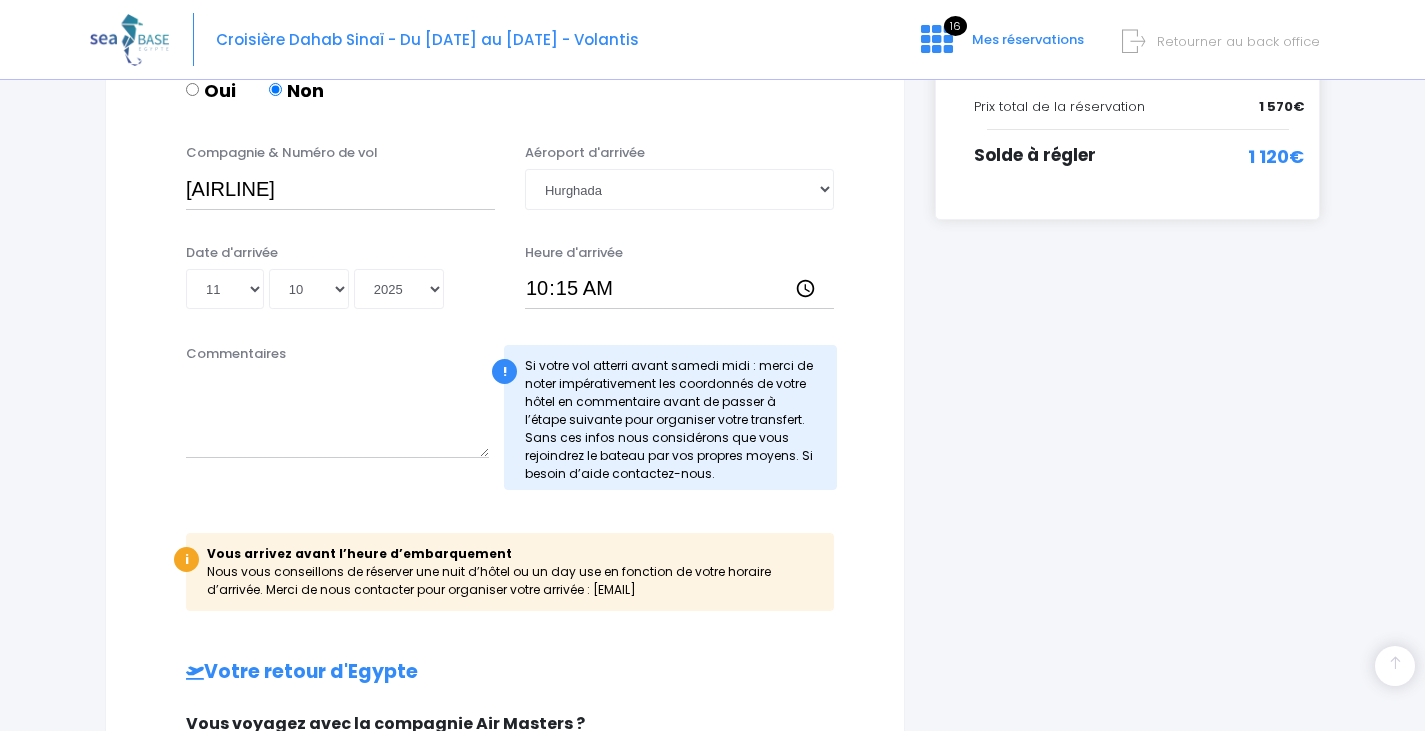 scroll, scrollTop: 500, scrollLeft: 0, axis: vertical 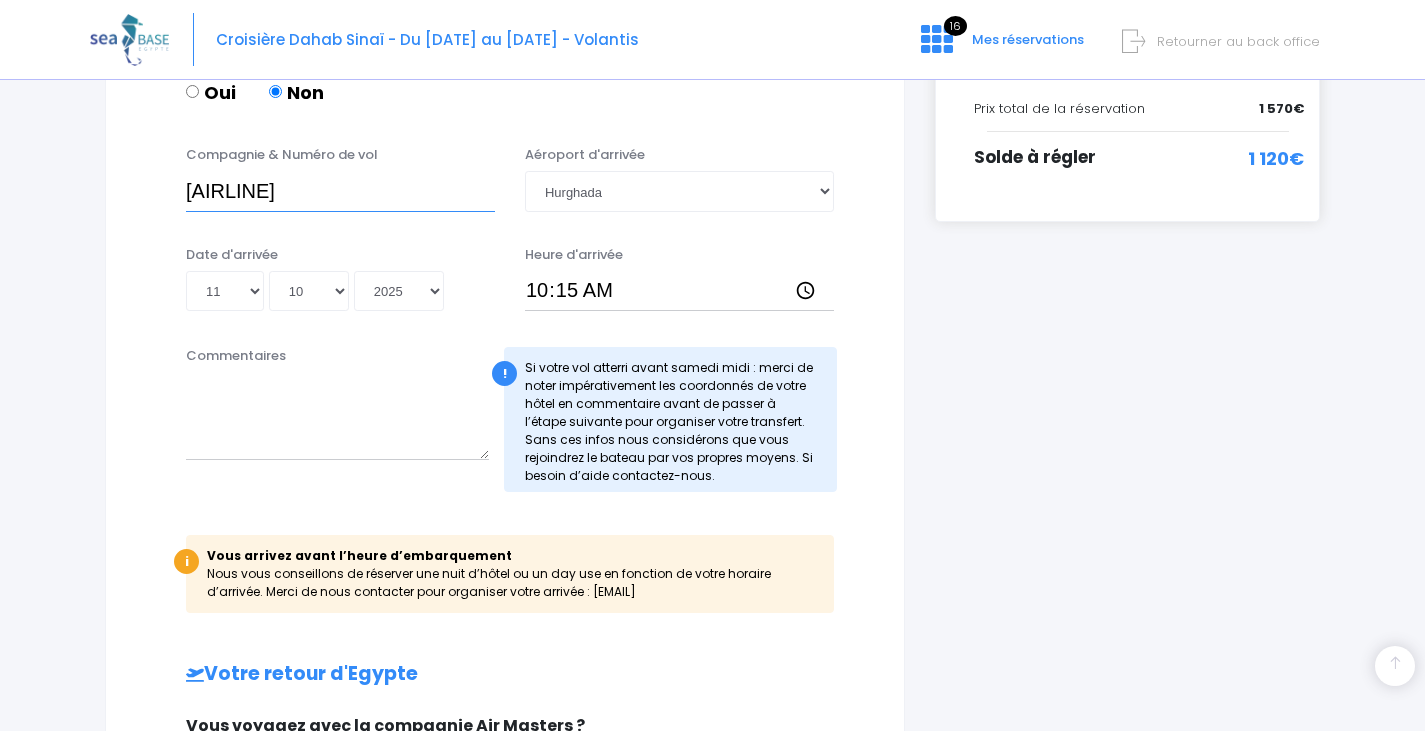 click on "Egyptair" at bounding box center (340, 191) 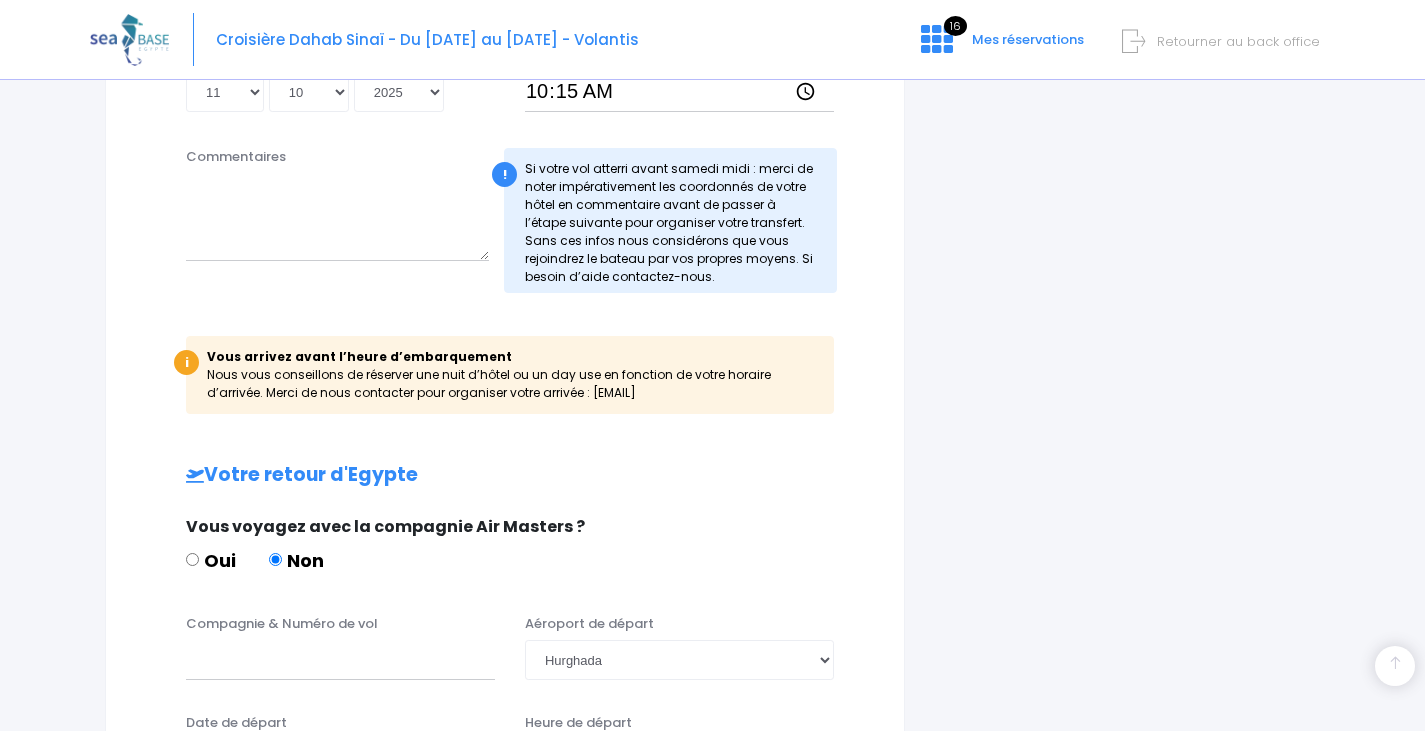 scroll, scrollTop: 700, scrollLeft: 0, axis: vertical 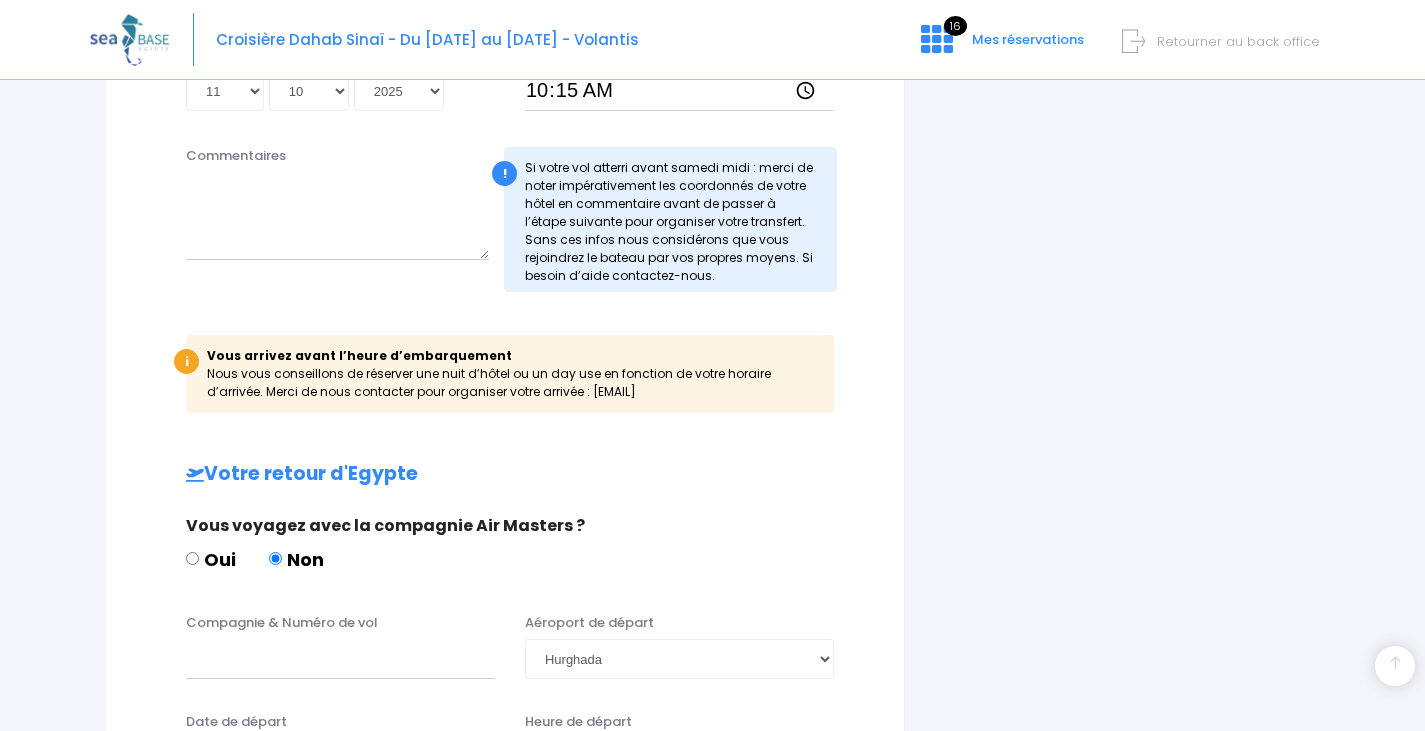 type on "Egyptair MS46" 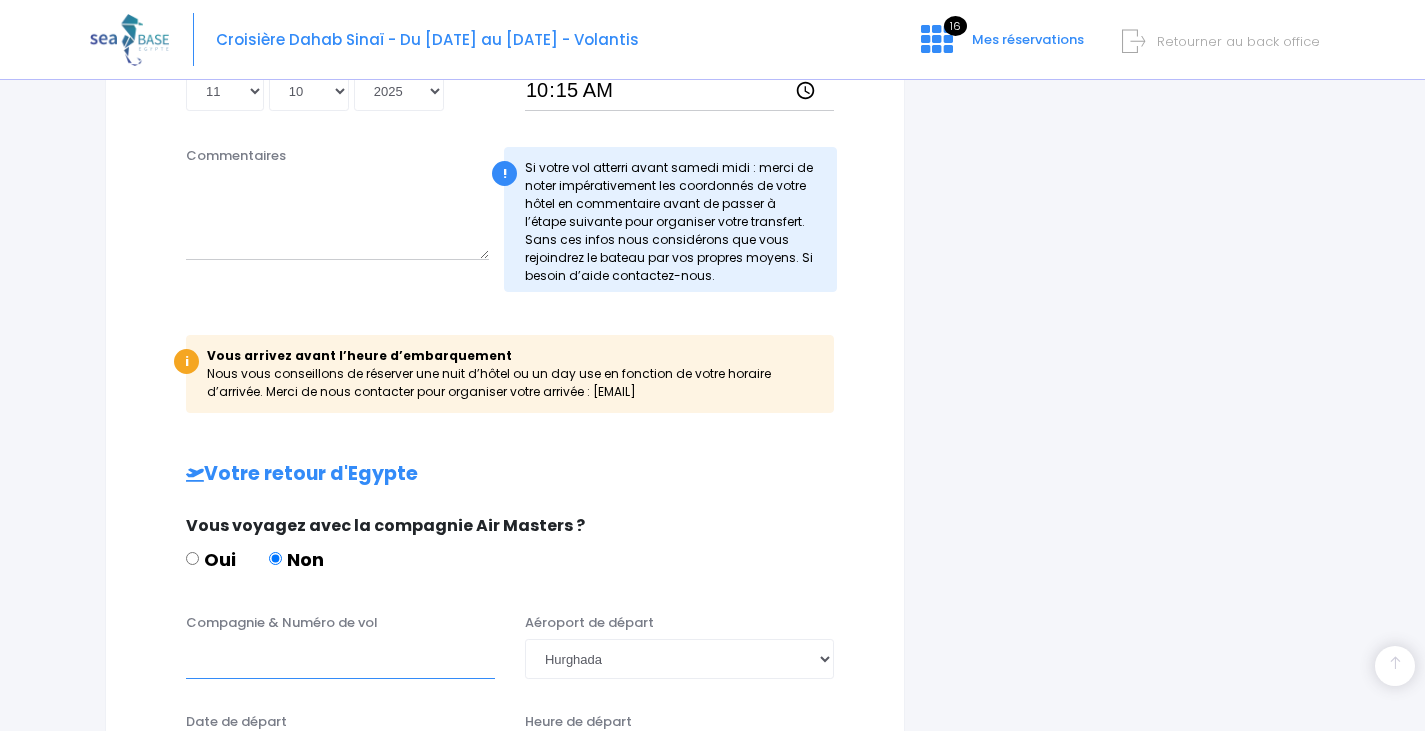 click on "Compagnie & Numéro de vol" at bounding box center (340, 659) 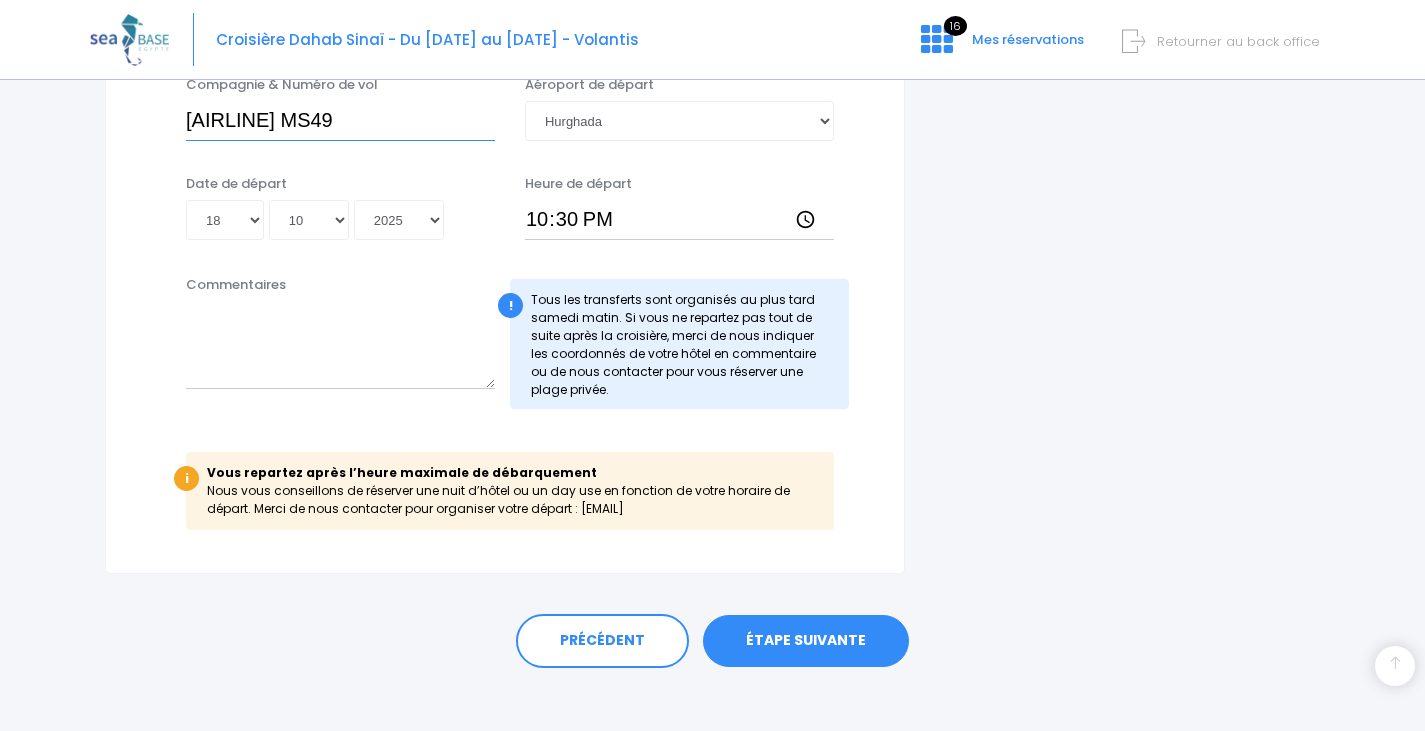 scroll, scrollTop: 1255, scrollLeft: 0, axis: vertical 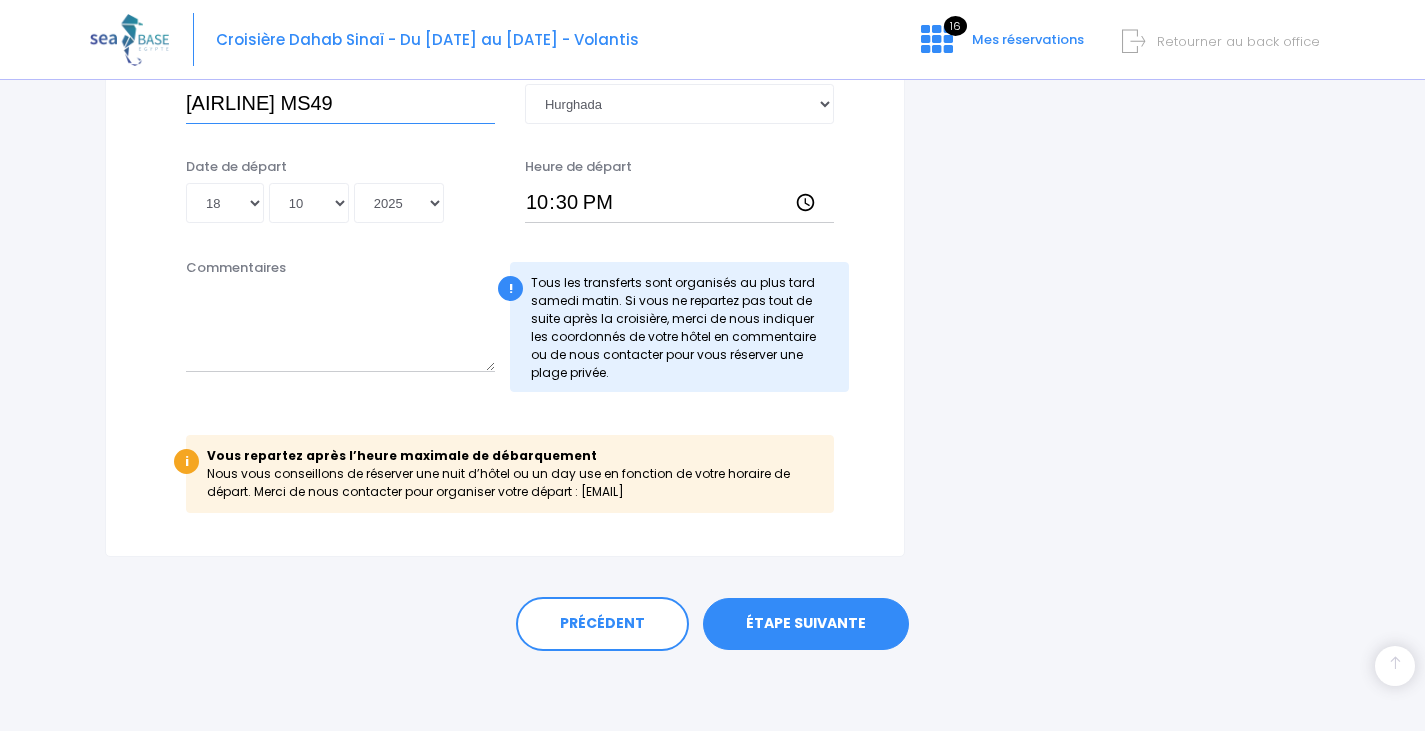 type on "EGYPTAIR MS49" 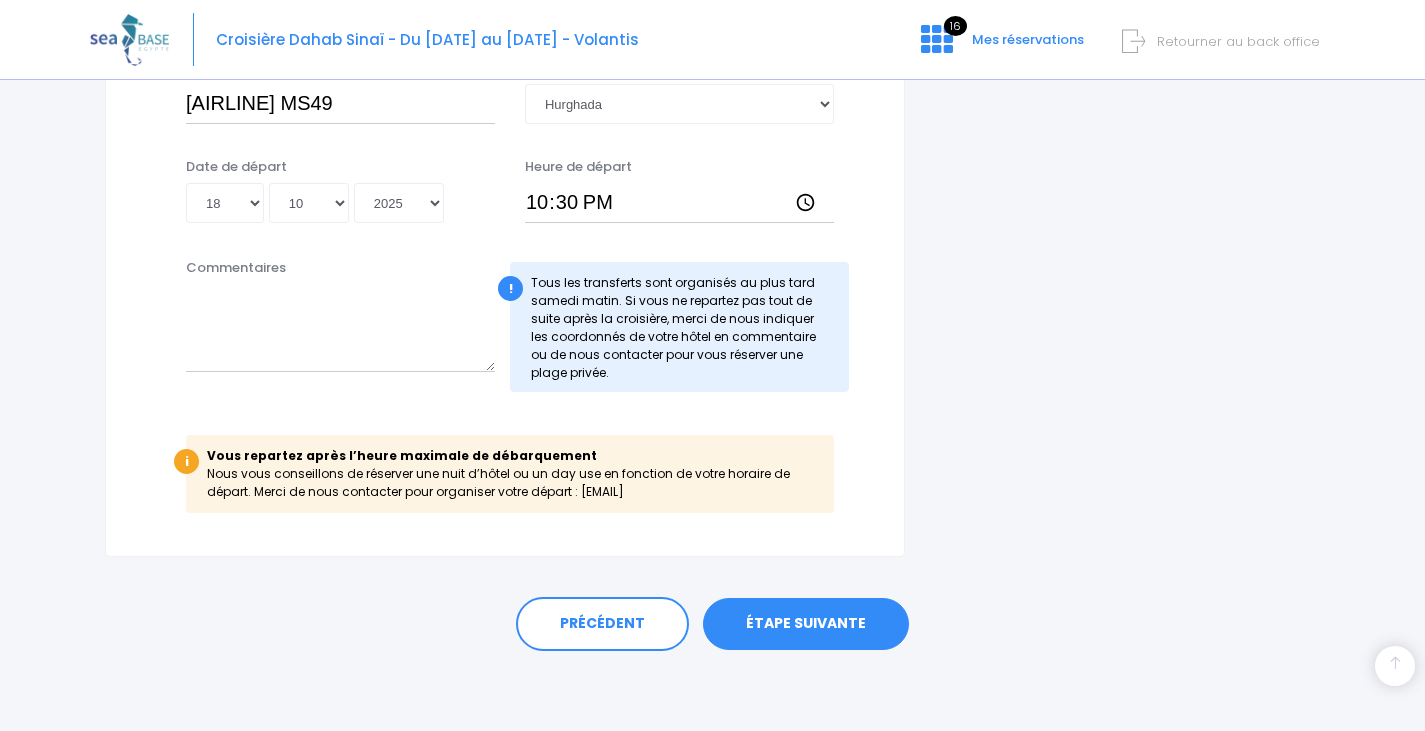 click on "ÉTAPE SUIVANTE" at bounding box center (806, 624) 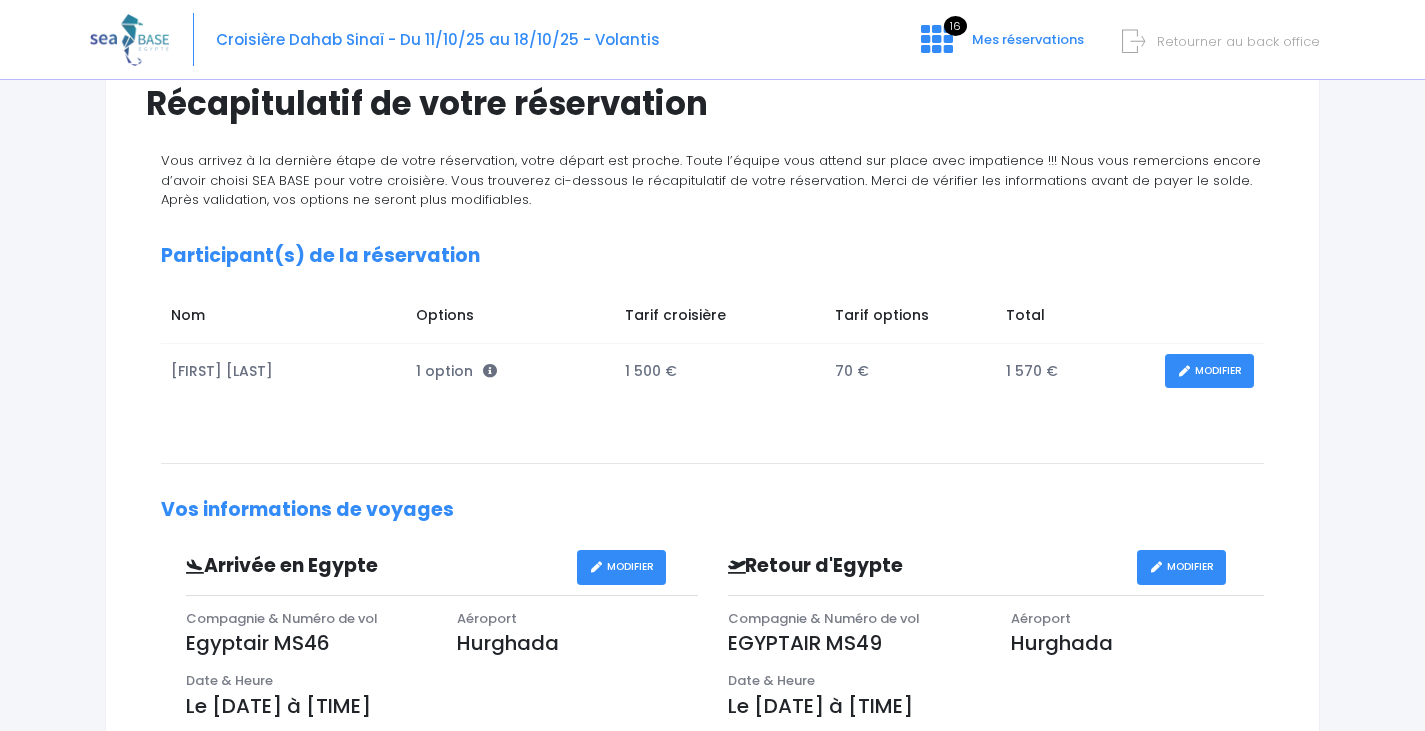 scroll, scrollTop: 100, scrollLeft: 0, axis: vertical 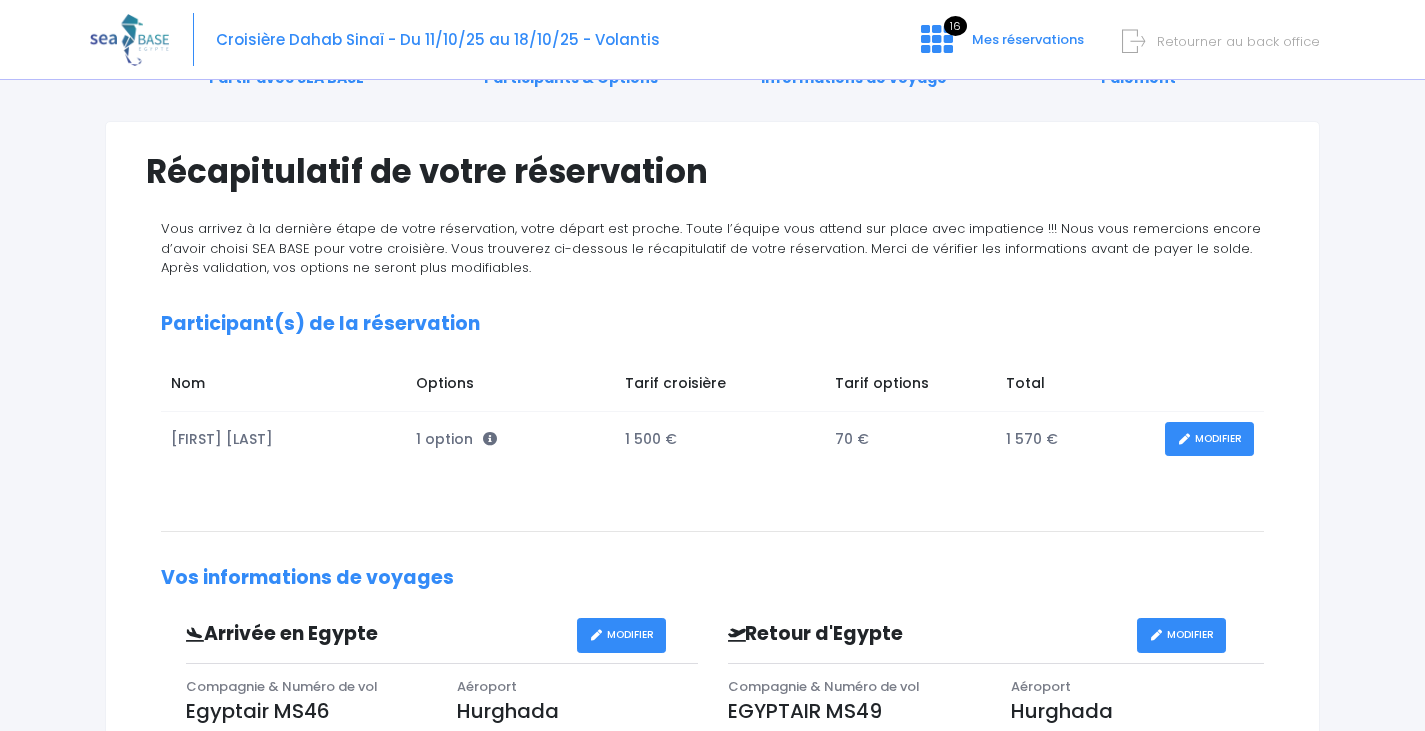 click on "MODIFIER" at bounding box center (1209, 439) 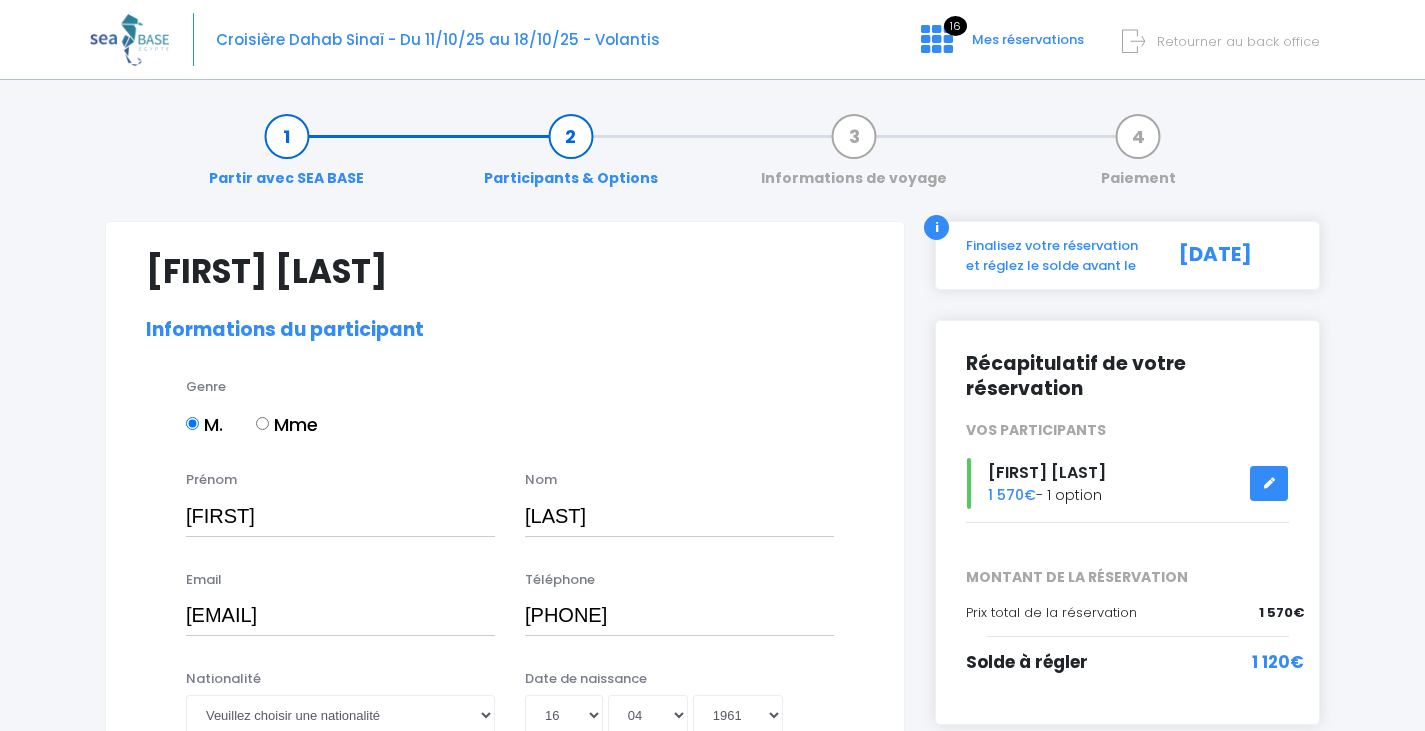 select on "N3" 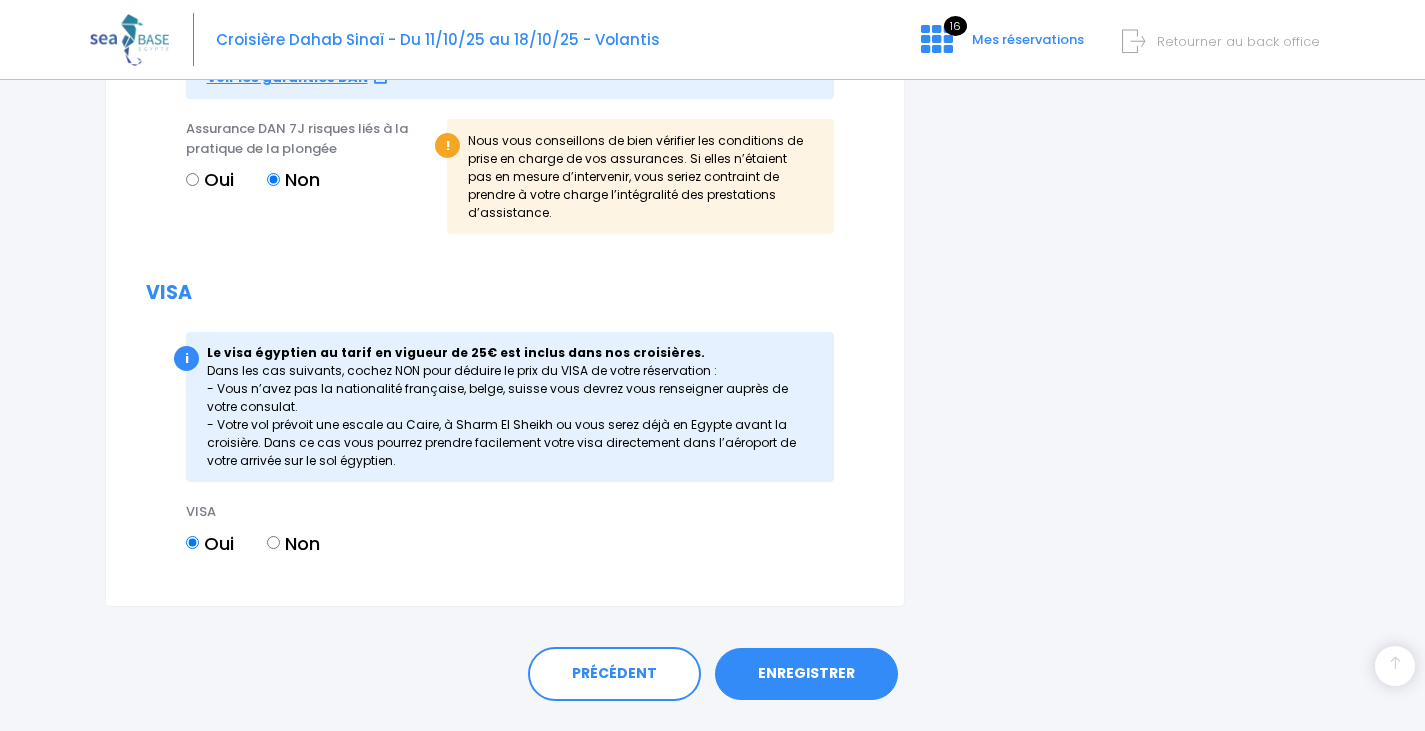 scroll, scrollTop: 2438, scrollLeft: 0, axis: vertical 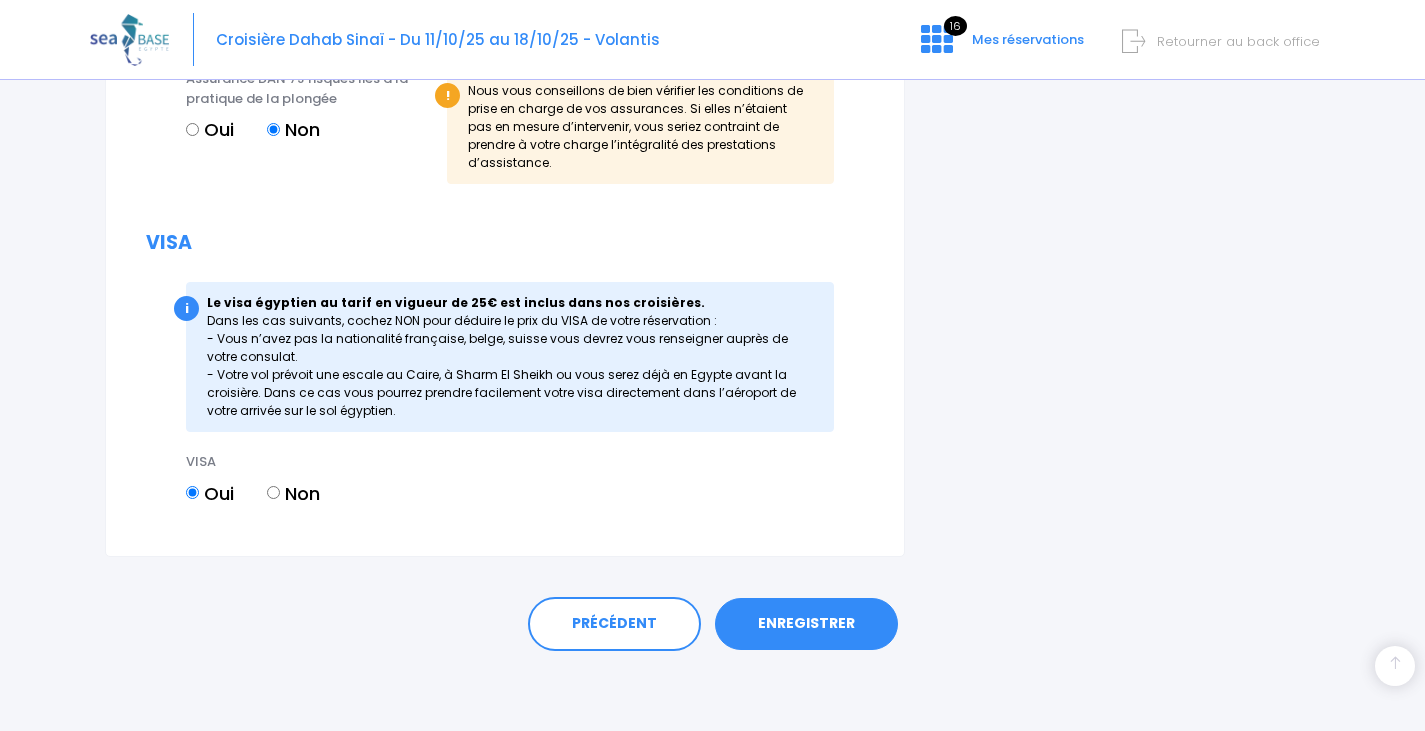 click on "Non" at bounding box center (273, 492) 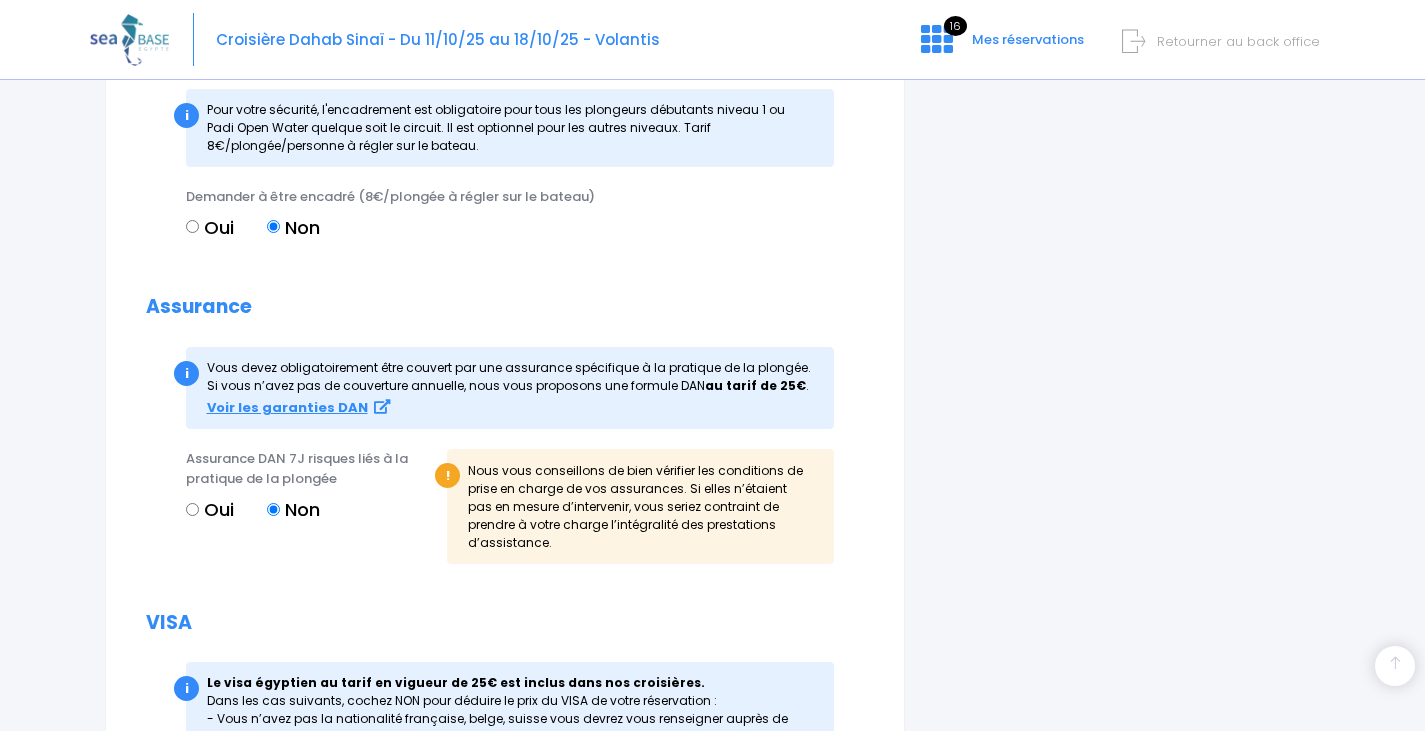 scroll, scrollTop: 2038, scrollLeft: 0, axis: vertical 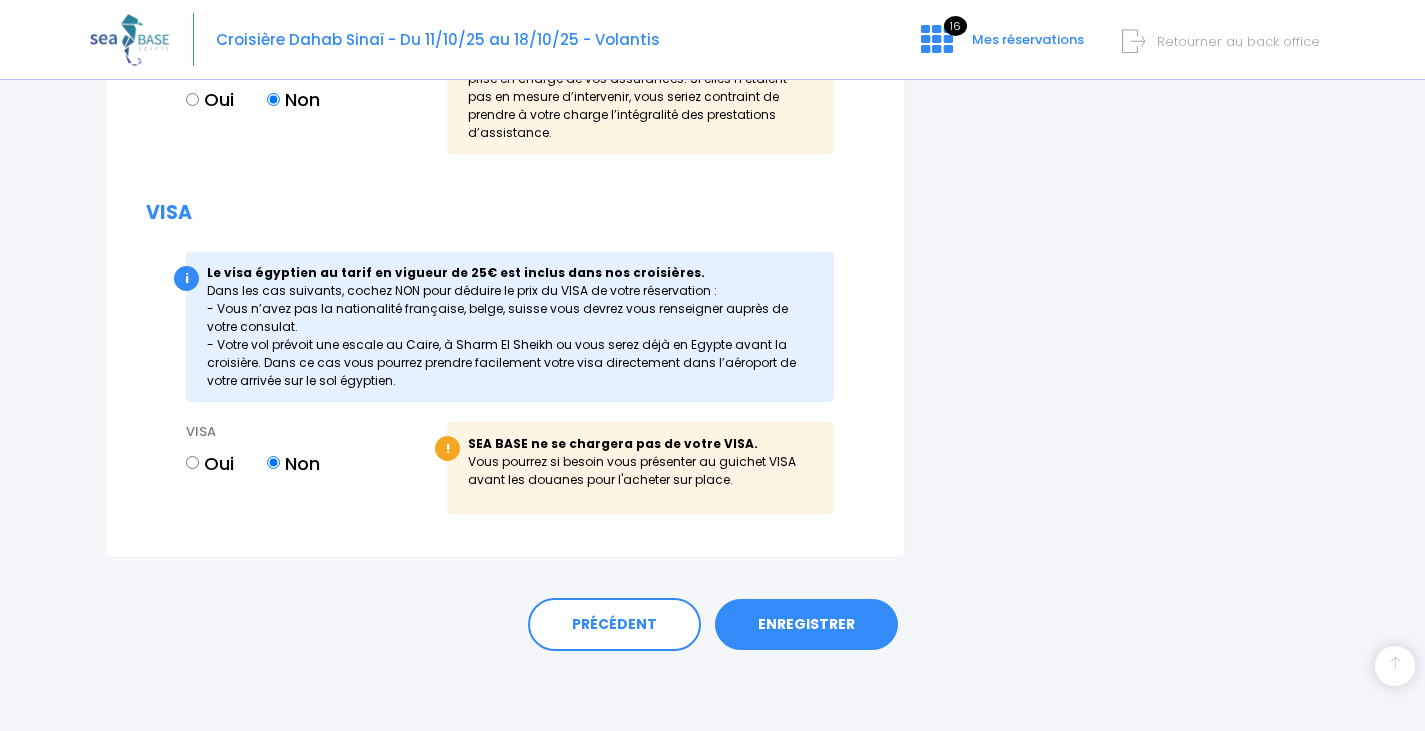 click on "ENREGISTRER" at bounding box center [806, 625] 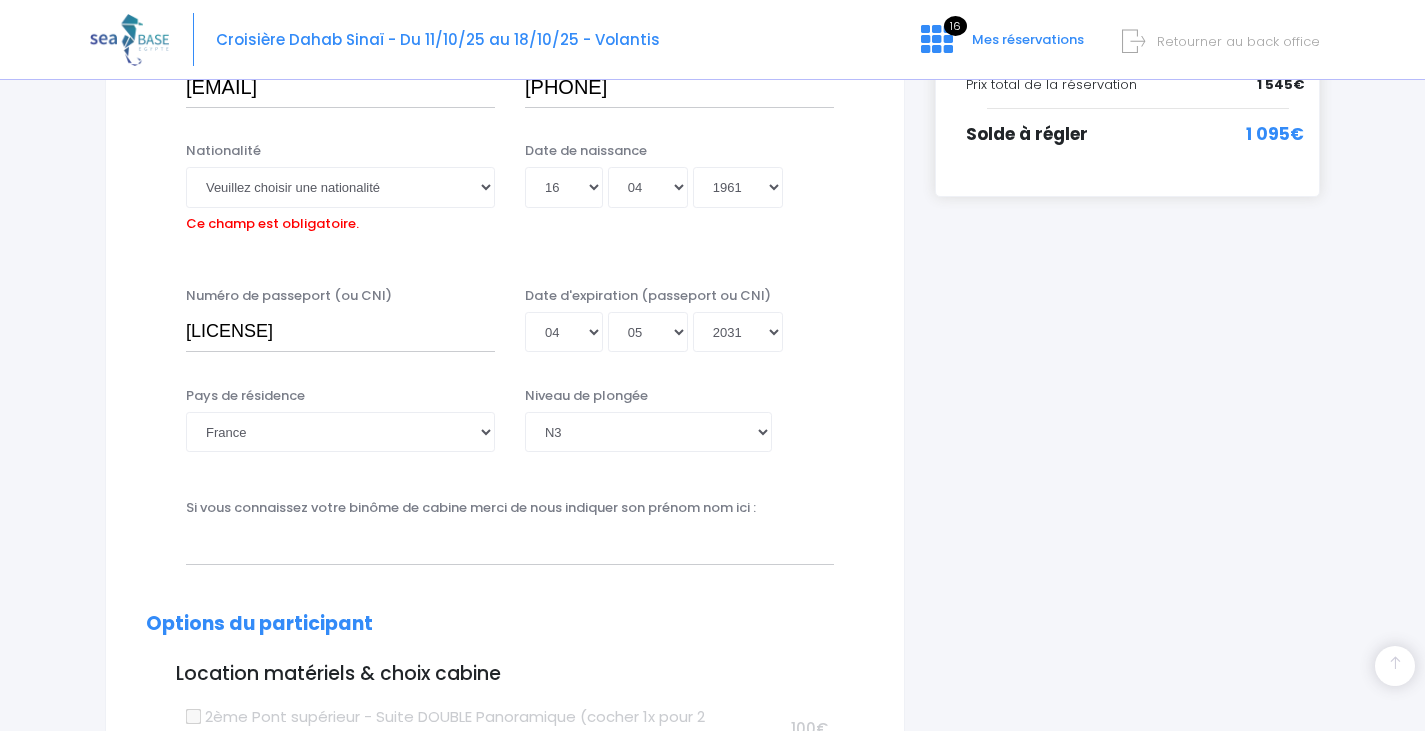scroll, scrollTop: 495, scrollLeft: 0, axis: vertical 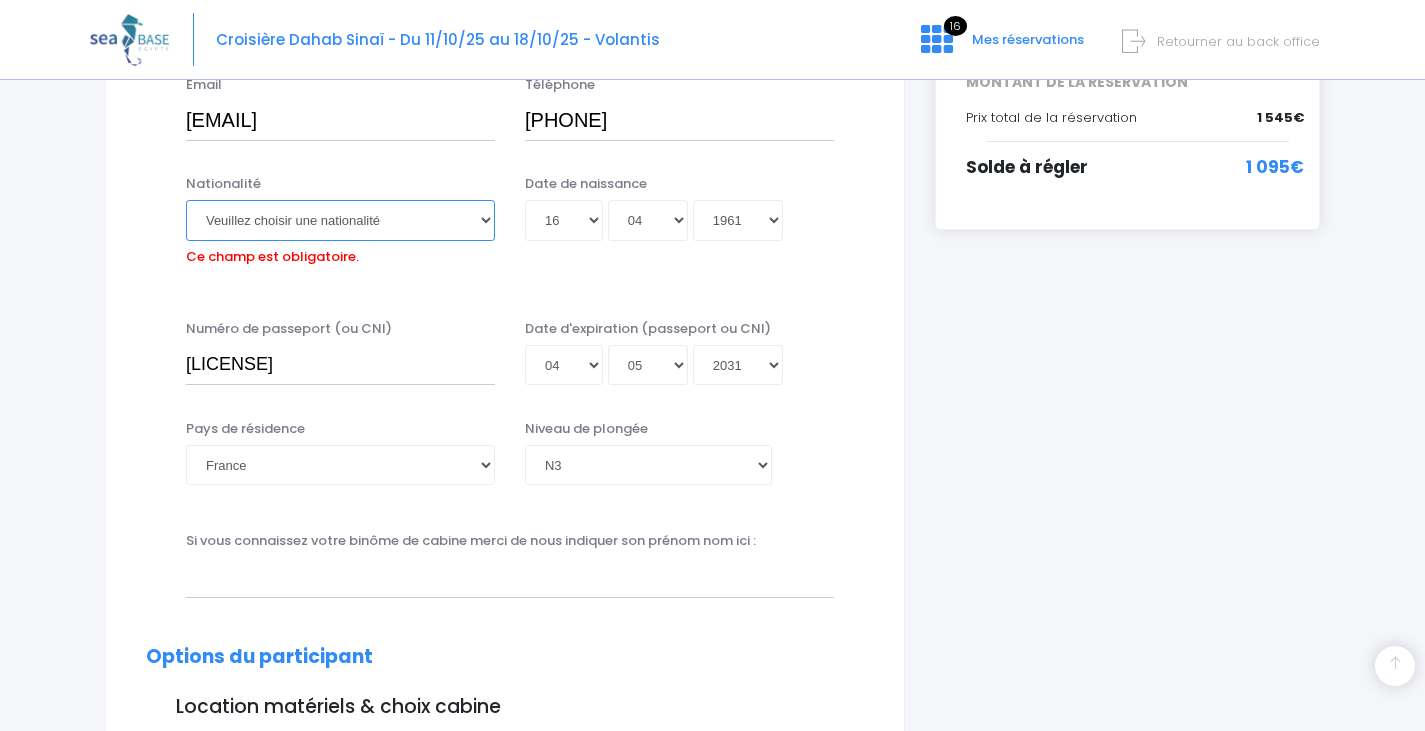 click on "Veuillez choisir une nationalité
Afghane
Albanaise
Algerienne
Allemande
Americaine
Andorrane
Angolaise
Antiguaise et barbudienne
Argentine Armenienne Australienne Autrichienne Azerbaïdjanaise Bahamienne" at bounding box center [340, 220] 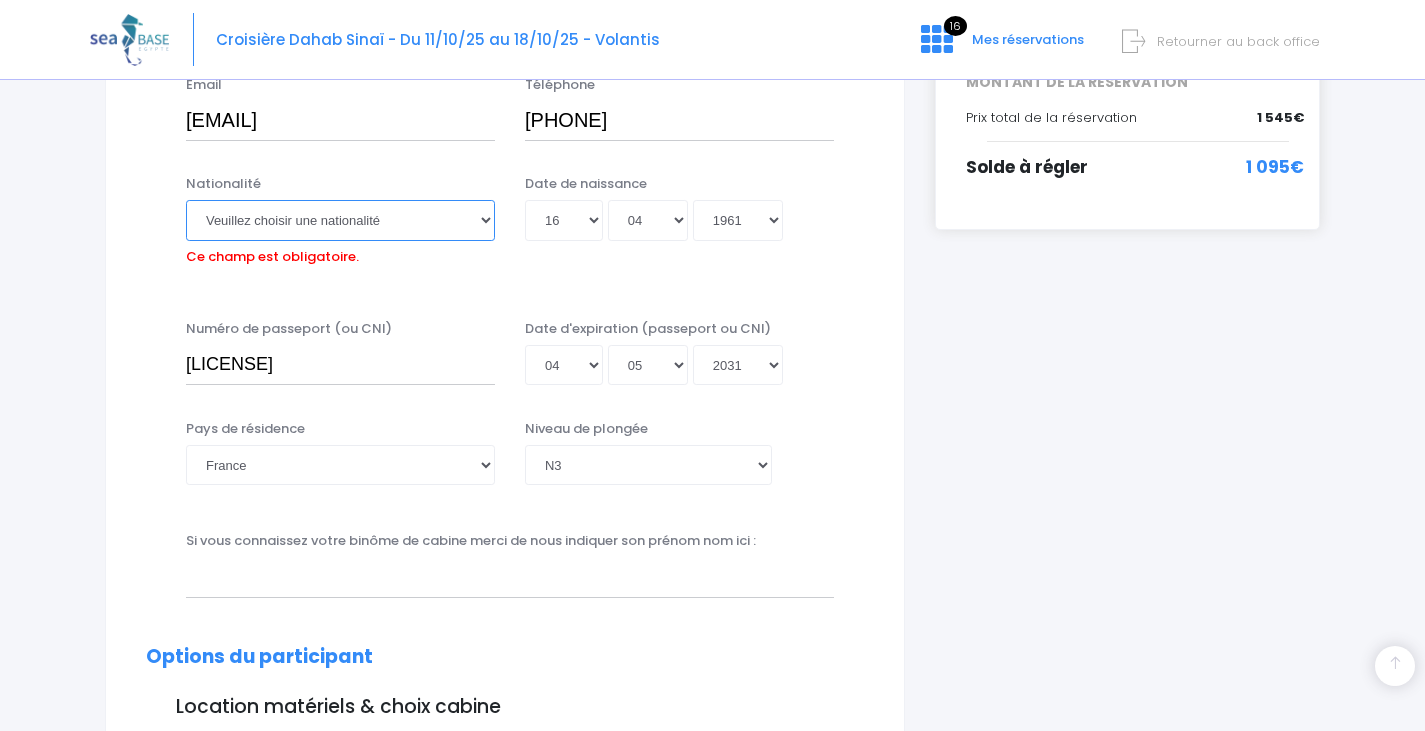select on "Française" 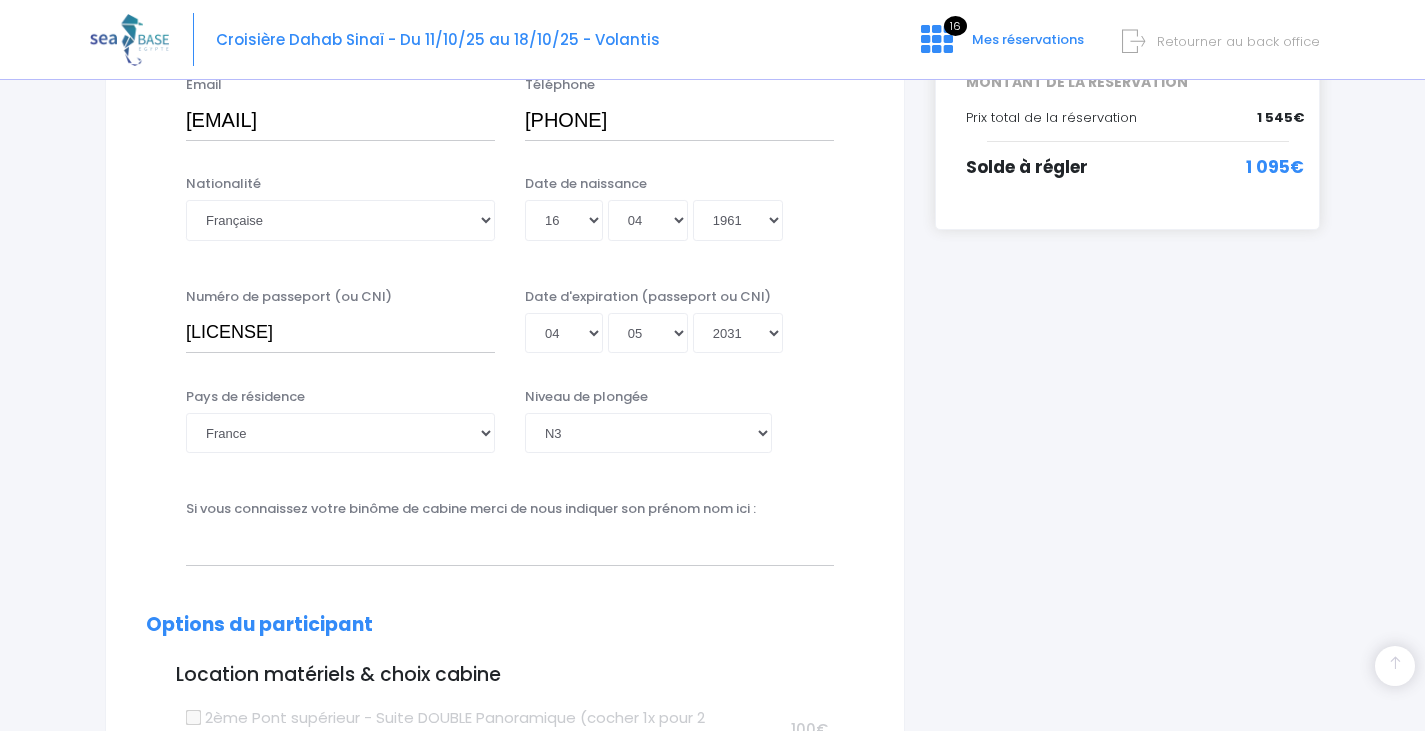 click on "Notre plateforme de réservation n'est pas compatible avec votre appareil.
Veuillez utiliser un ordinateur pour effectuer votre réservation.
Veuillez tourner votre tablette en mode paysage pour utiliser notre plateforme de réservation.
Partir avec SEA BASE M." at bounding box center (712, 1102) 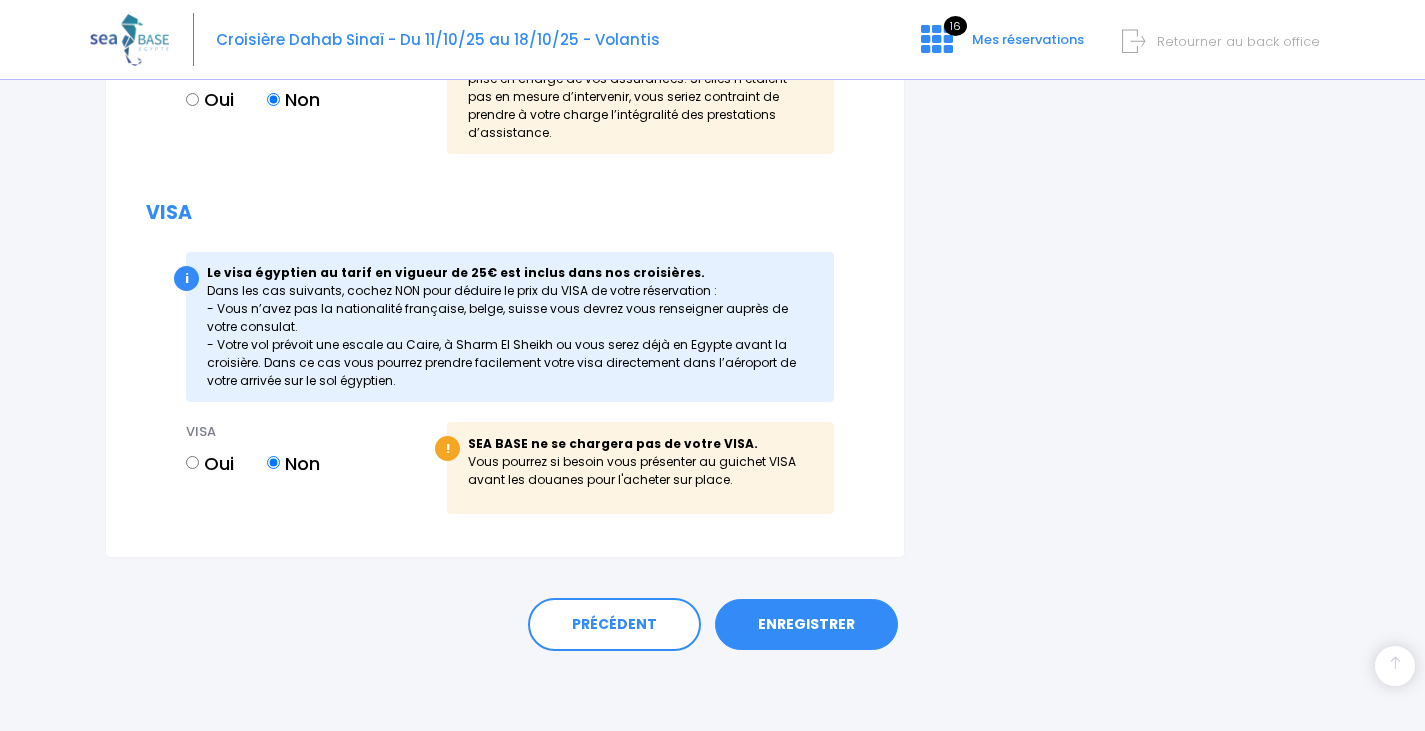 scroll, scrollTop: 2468, scrollLeft: 0, axis: vertical 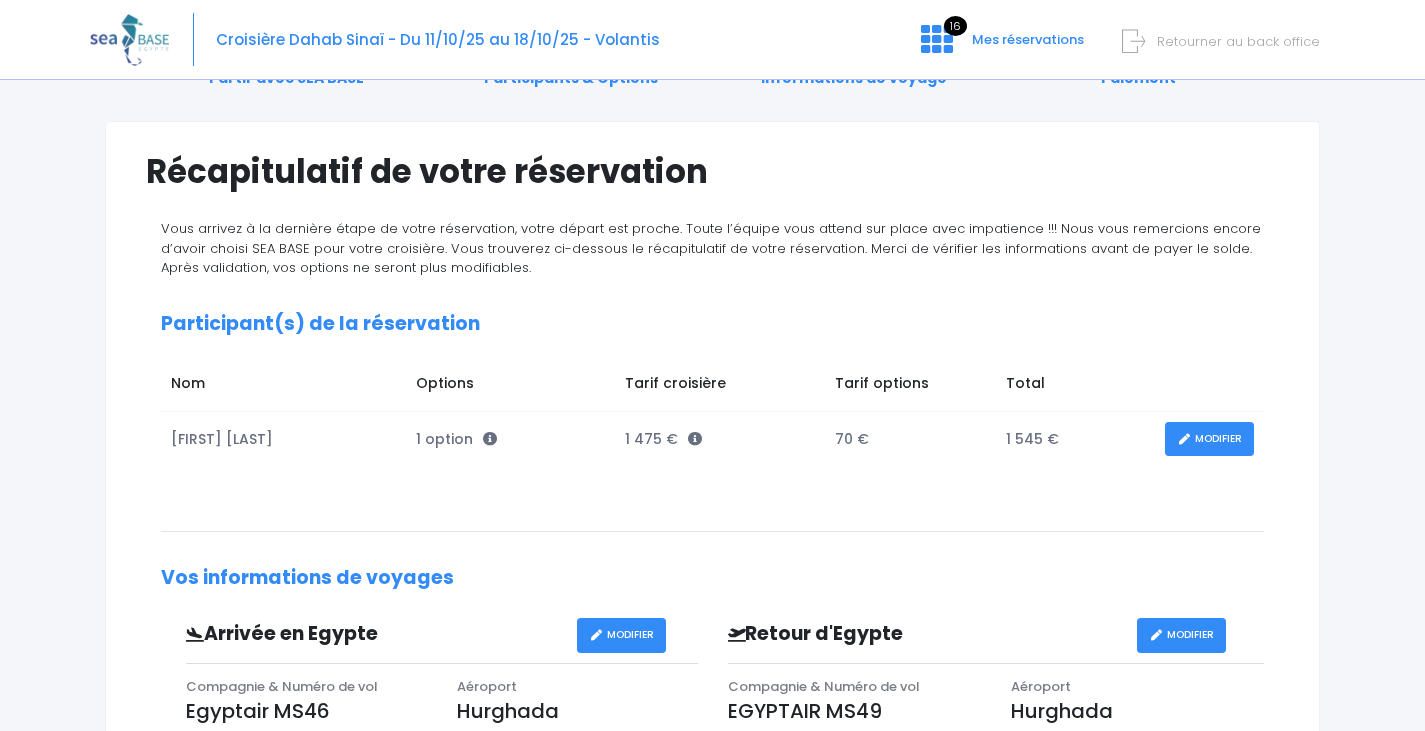 click on "MODIFIER" at bounding box center (1209, 439) 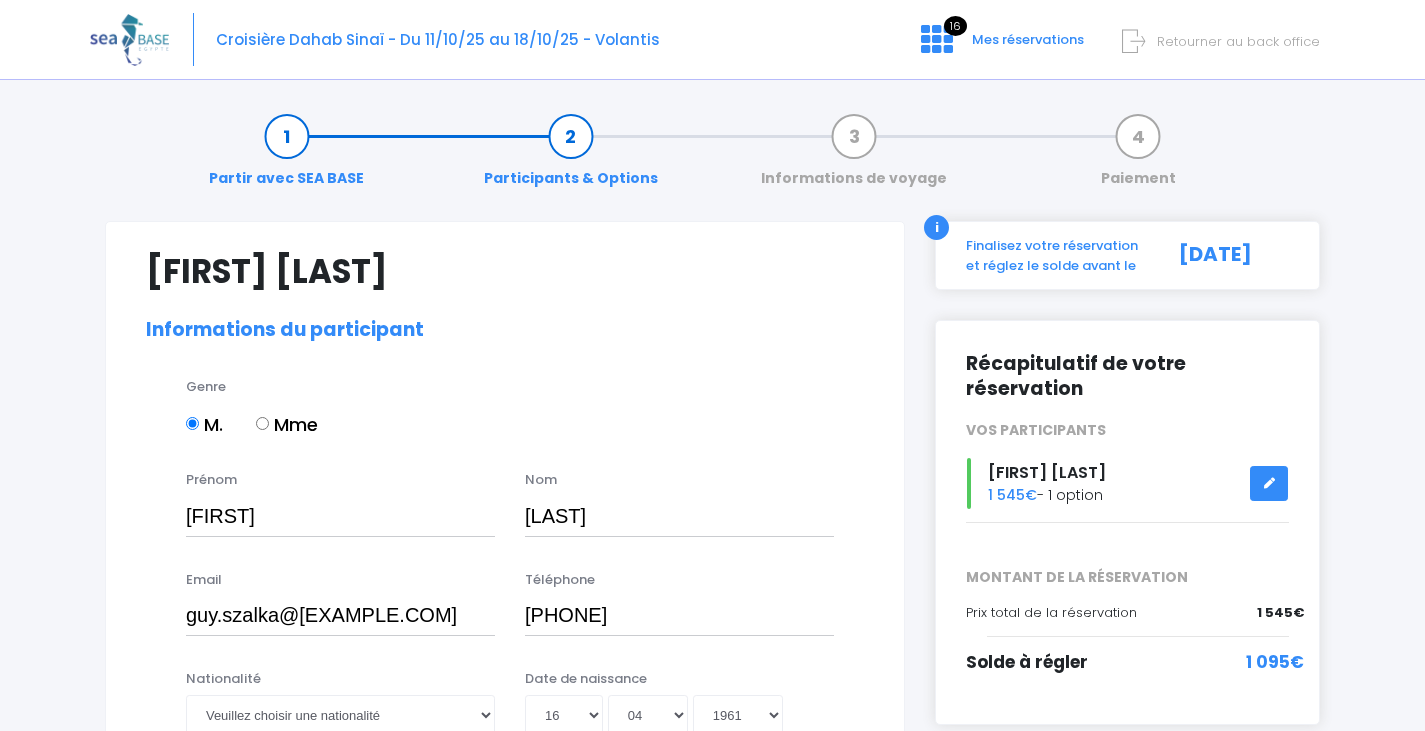select on "N3" 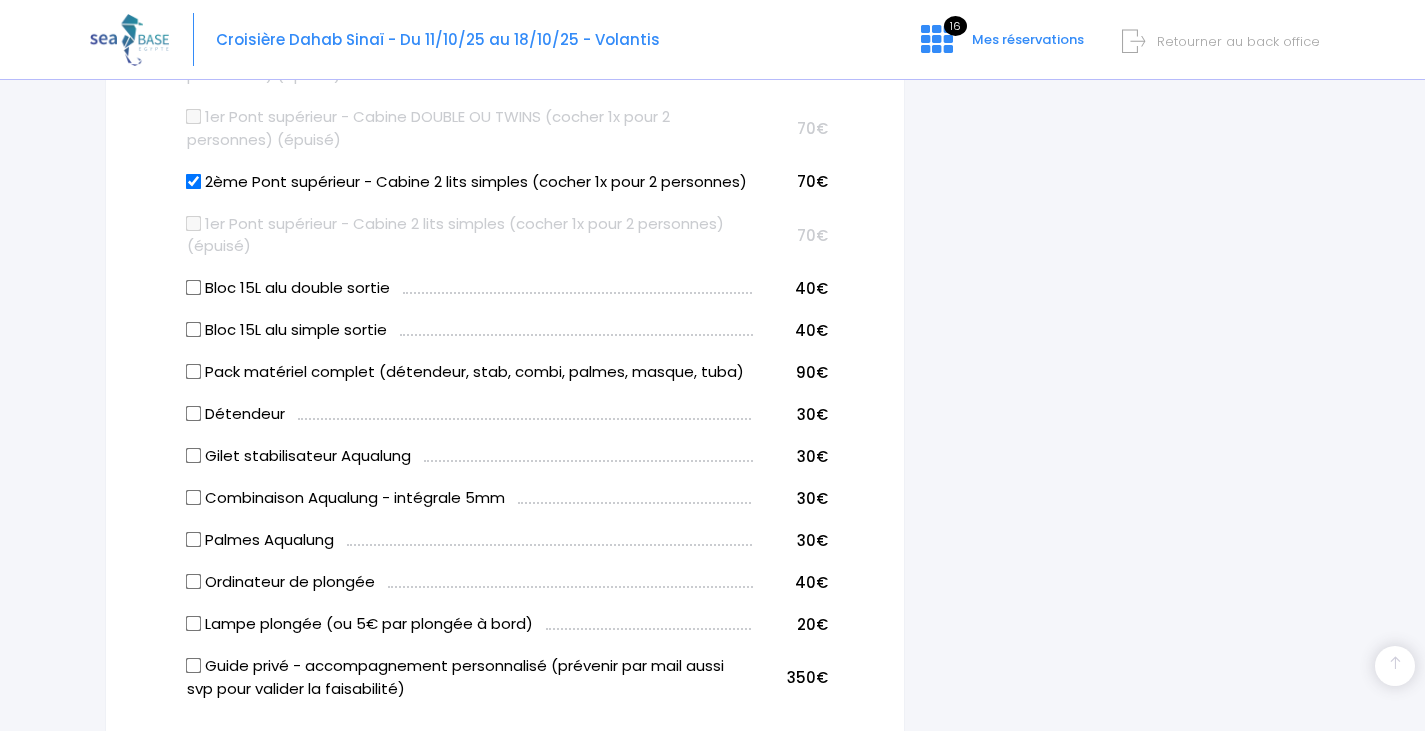 scroll, scrollTop: 1200, scrollLeft: 0, axis: vertical 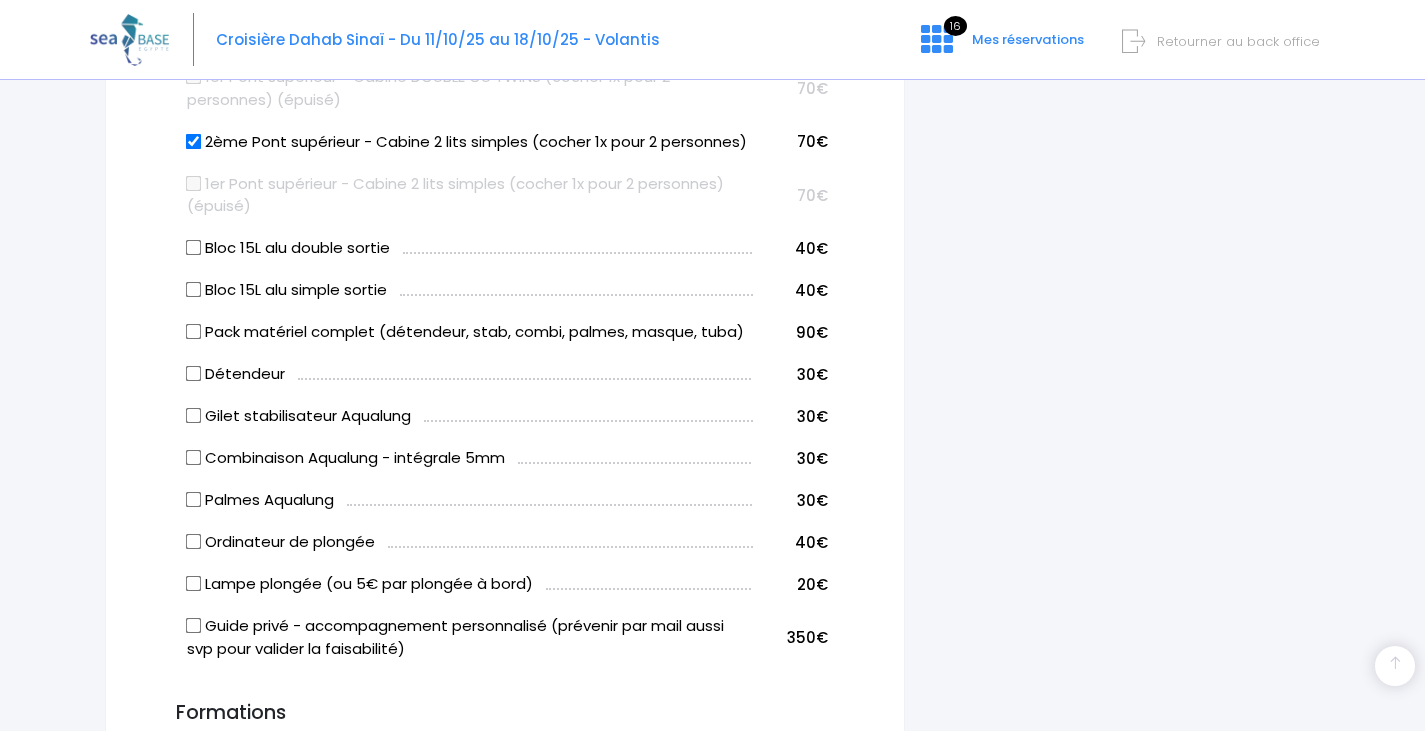 click on "Bloc 15L alu simple sortie" at bounding box center [194, 290] 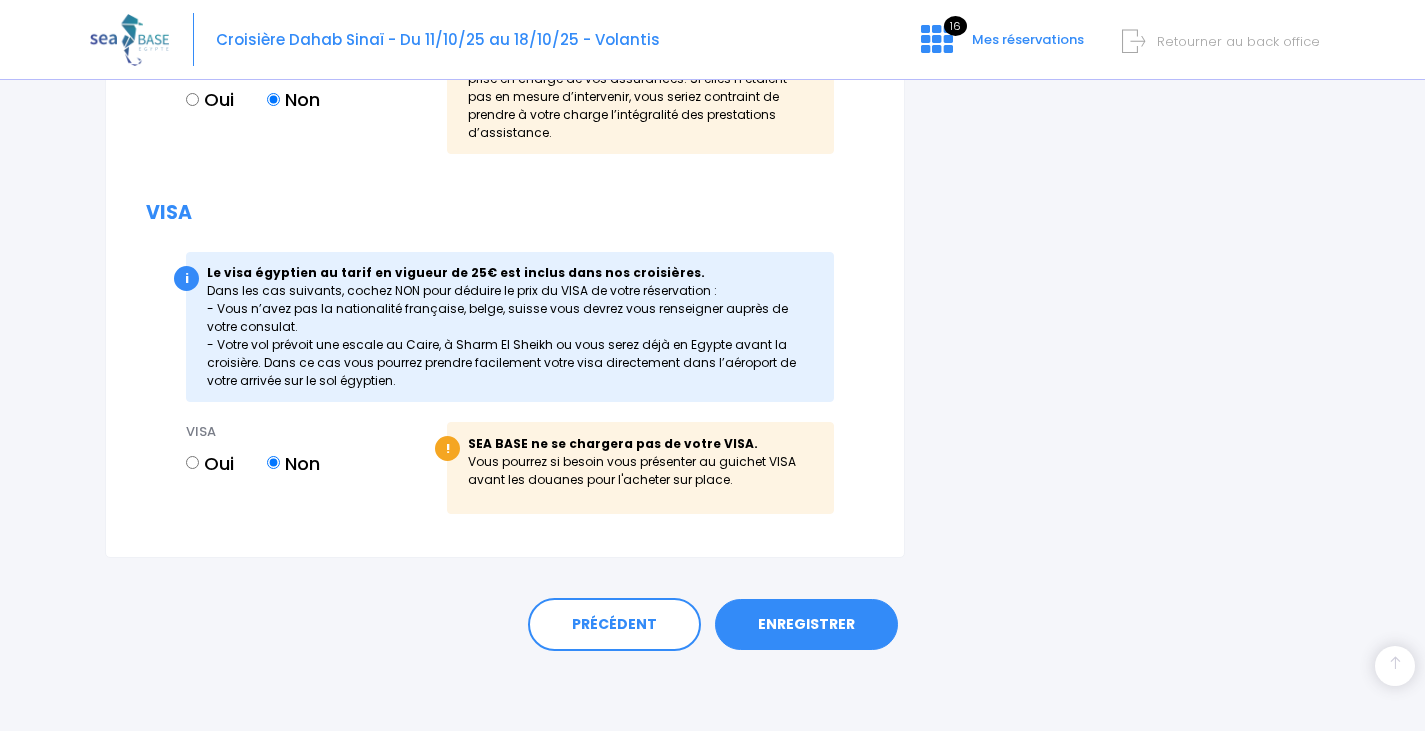 click on "ENREGISTRER" at bounding box center [806, 625] 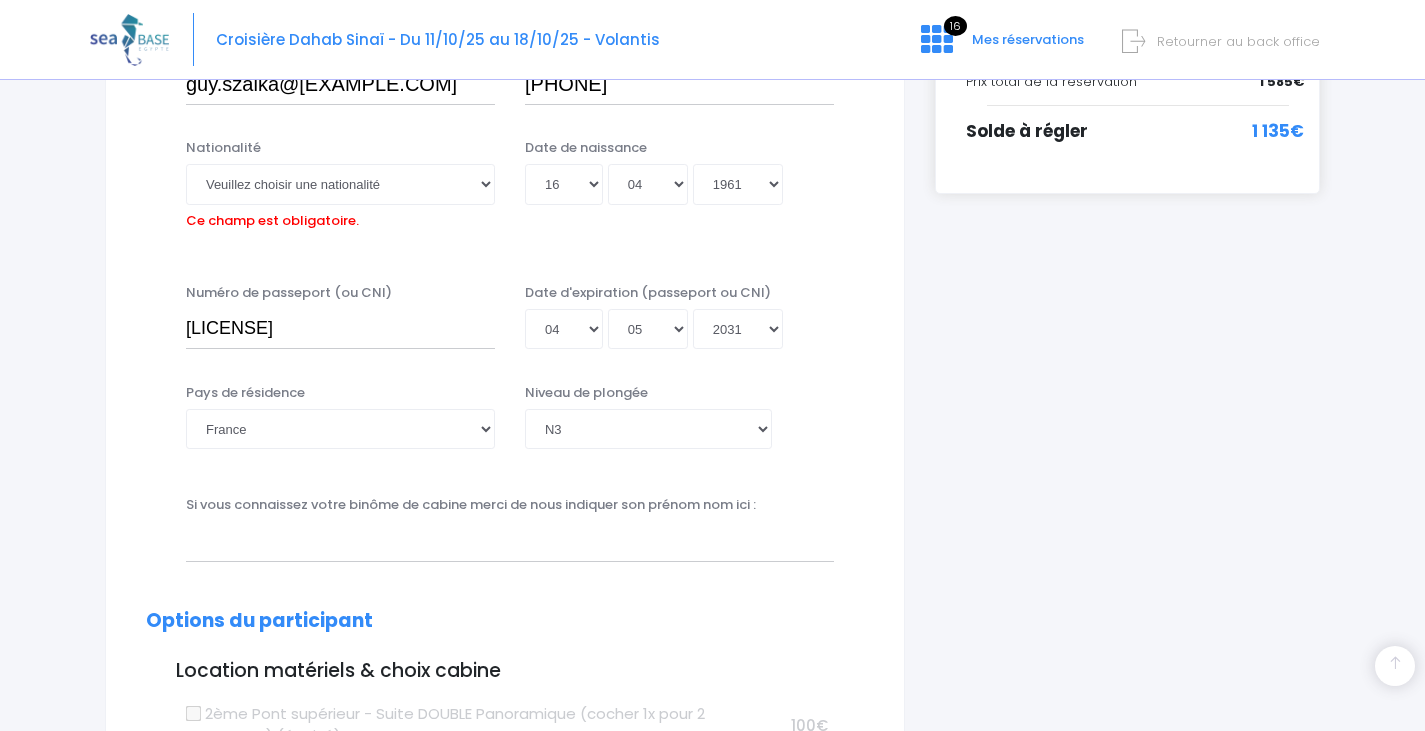 scroll, scrollTop: 495, scrollLeft: 0, axis: vertical 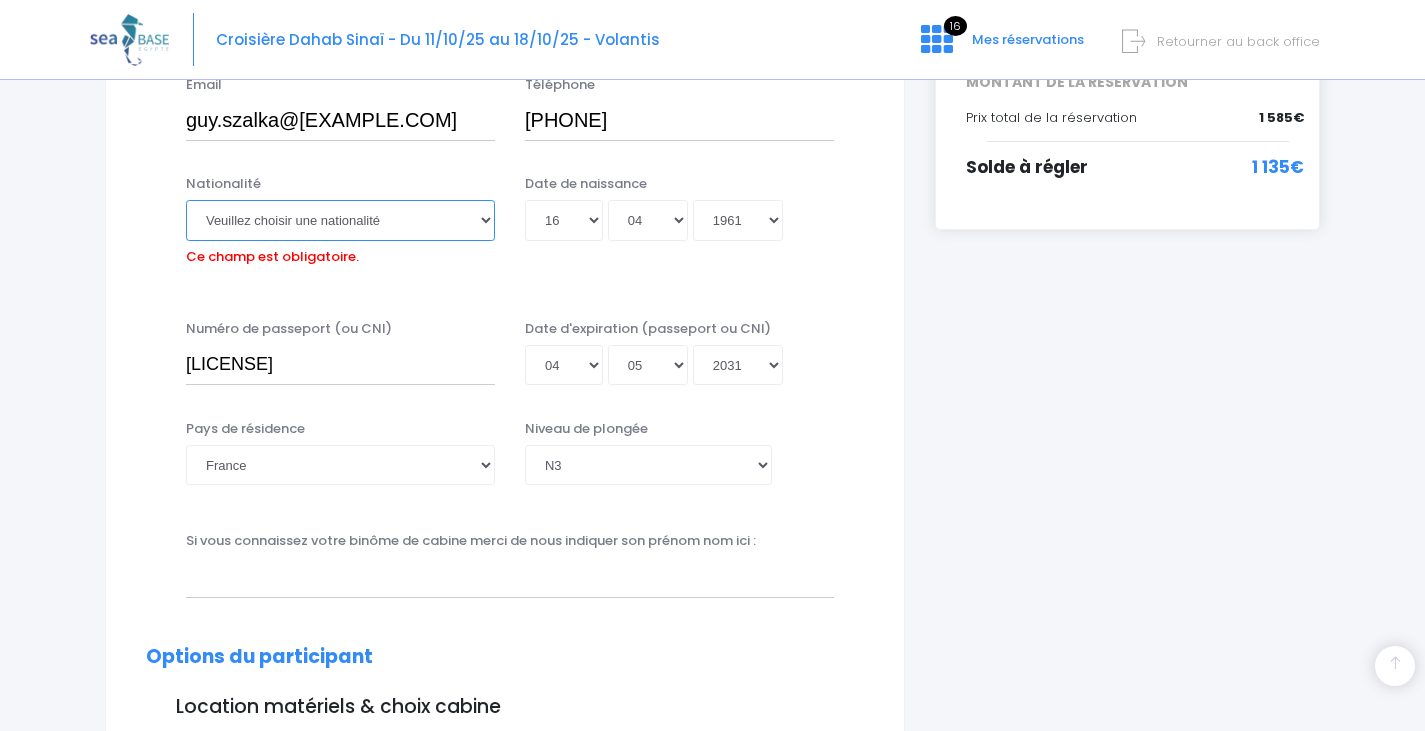 click on "Veuillez choisir une nationalité
Afghane
Albanaise
Algerienne
Allemande
Americaine
Andorrane
Angolaise
Antiguaise et barbudienne
Argentine Armenienne Australienne Autrichienne Azerbaïdjanaise Bahamienne" at bounding box center [340, 220] 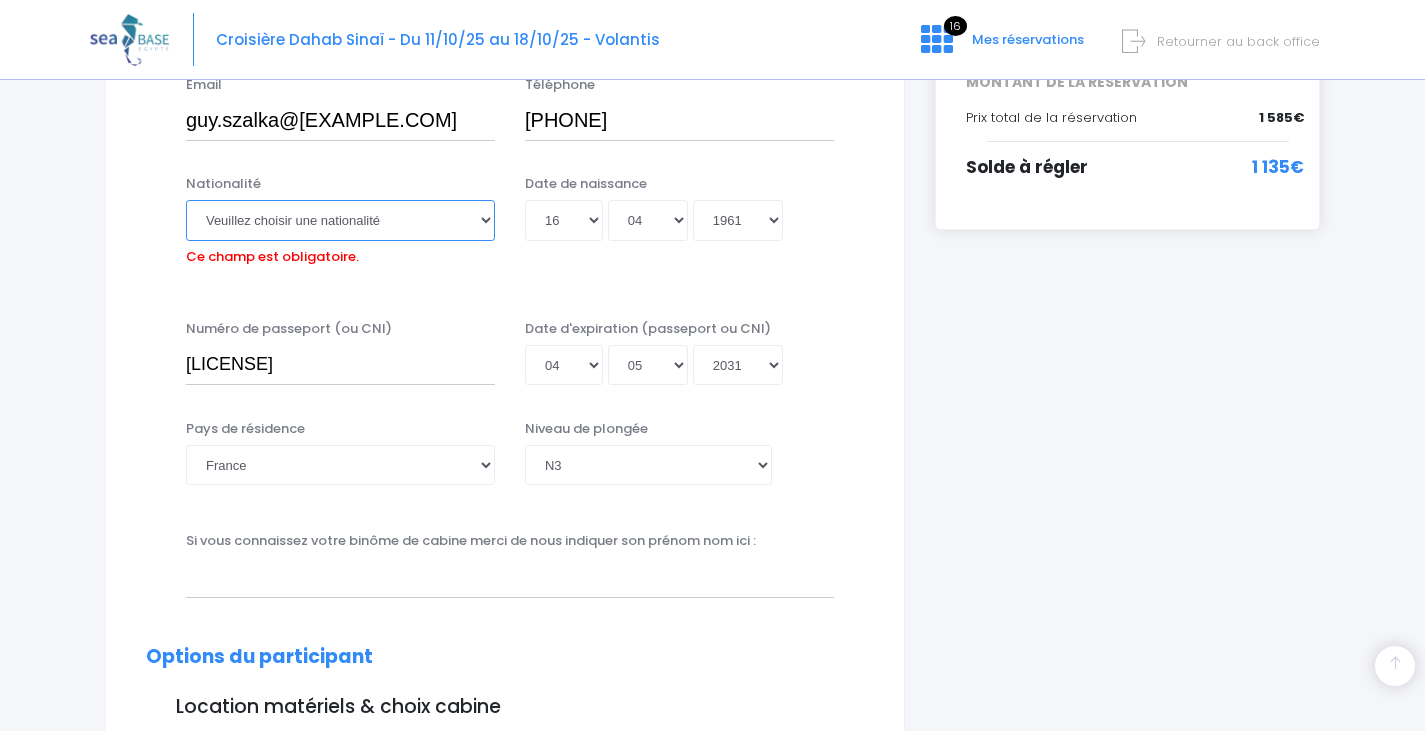 select on "Française" 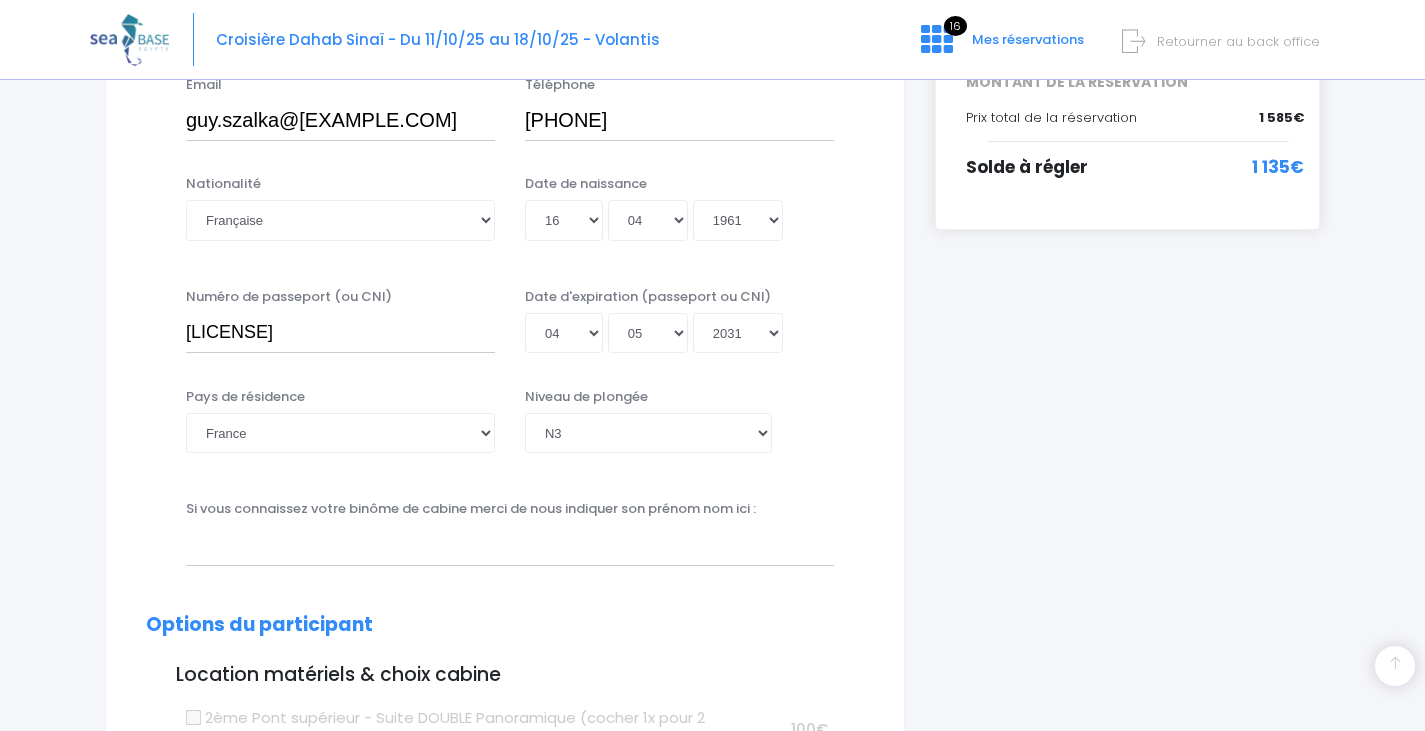click on "Notre plateforme de réservation n'est pas compatible avec votre appareil.
Veuillez utiliser un ordinateur pour effectuer votre réservation.
Veuillez tourner votre tablette en mode paysage pour utiliser notre plateforme de réservation.
Partir avec SEA BASE M." at bounding box center [712, 1102] 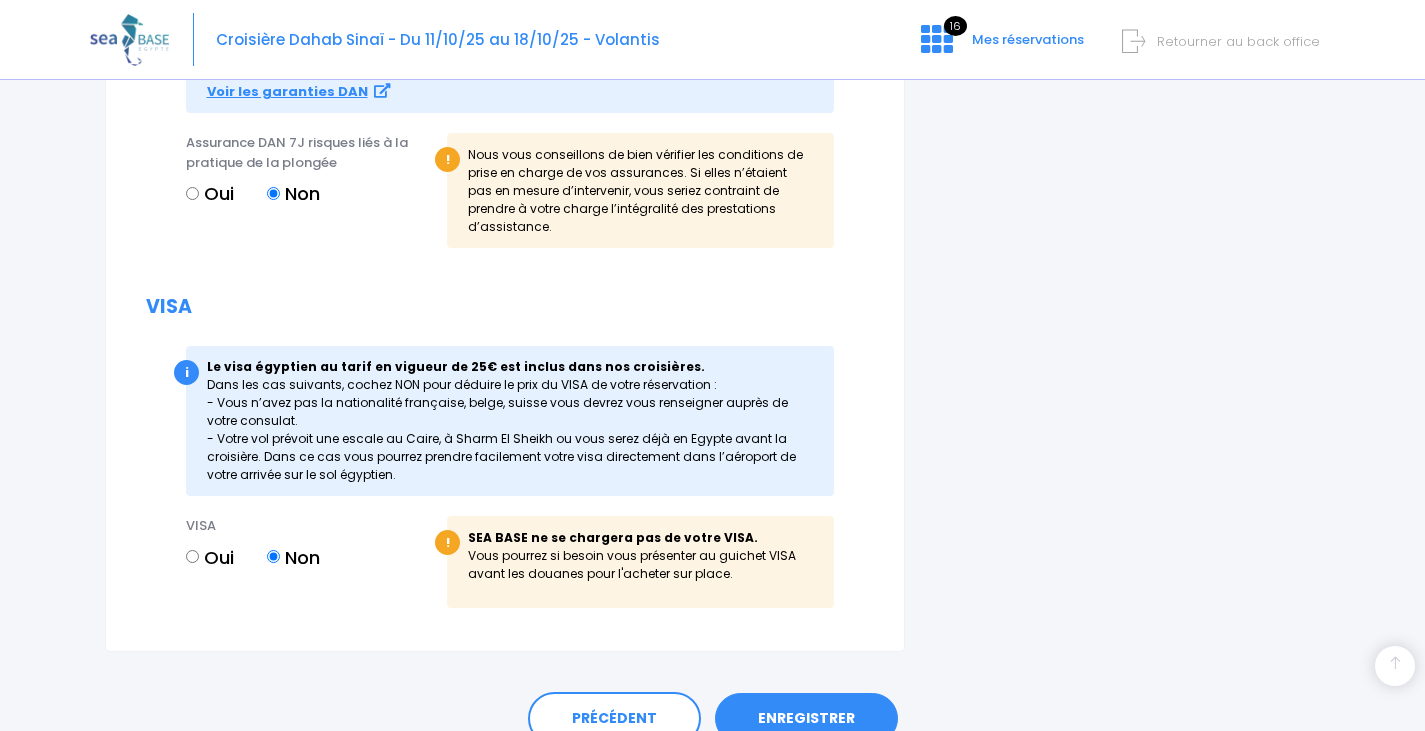 scroll, scrollTop: 2468, scrollLeft: 0, axis: vertical 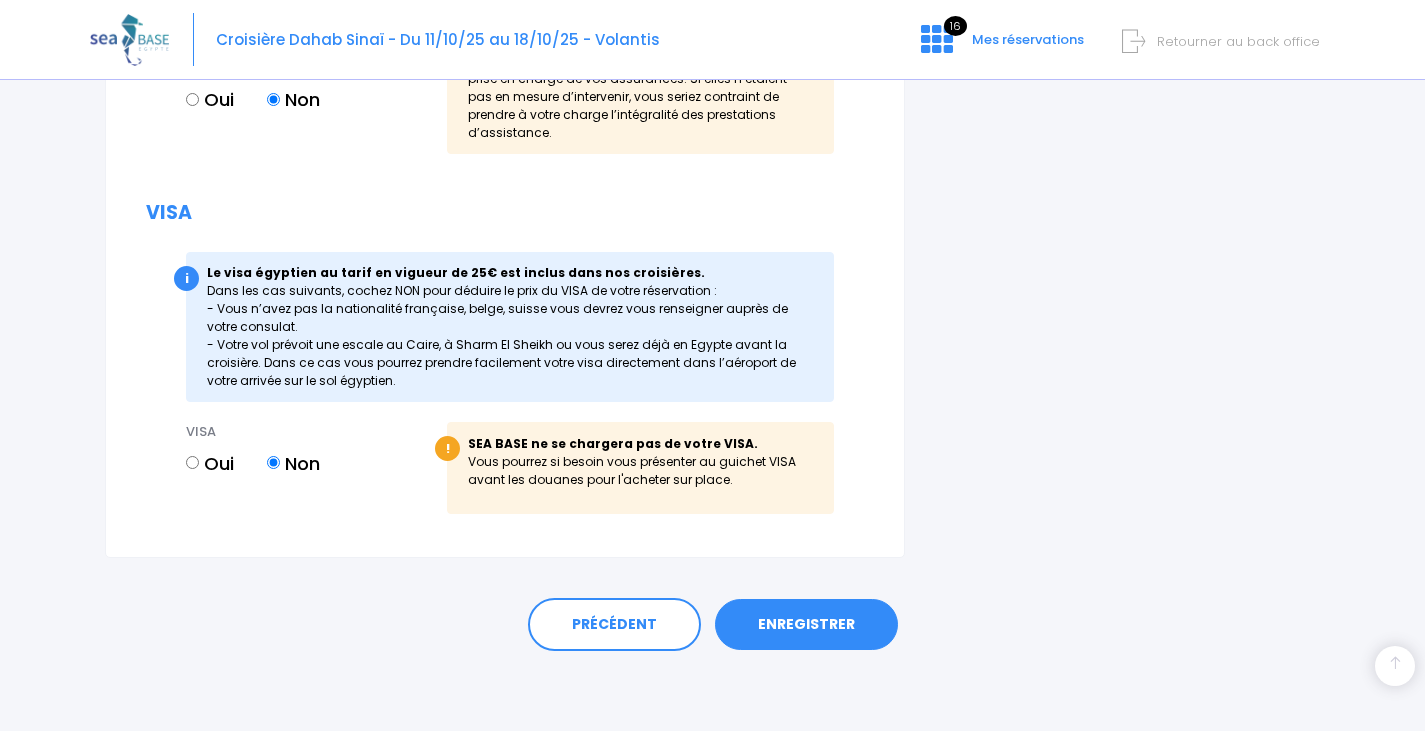 click on "ENREGISTRER" at bounding box center [806, 625] 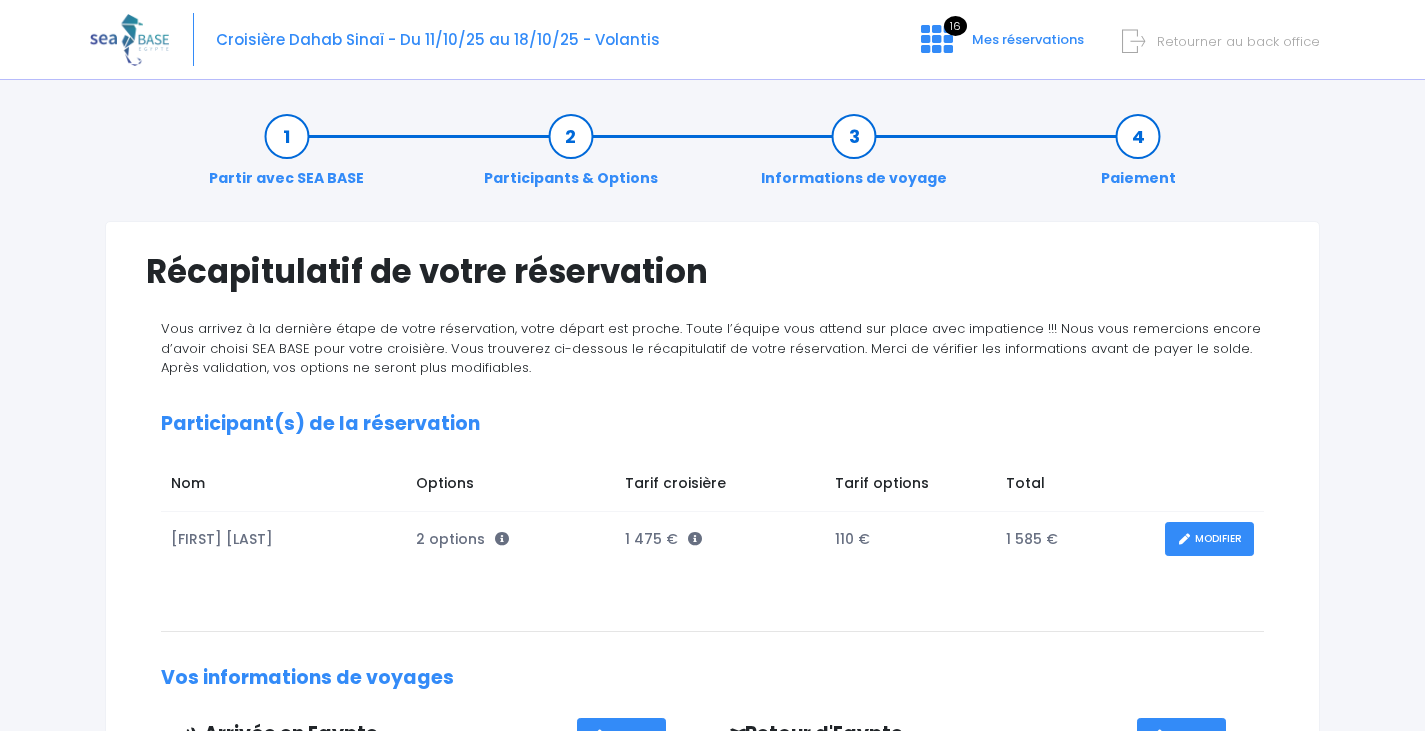 scroll, scrollTop: 100, scrollLeft: 0, axis: vertical 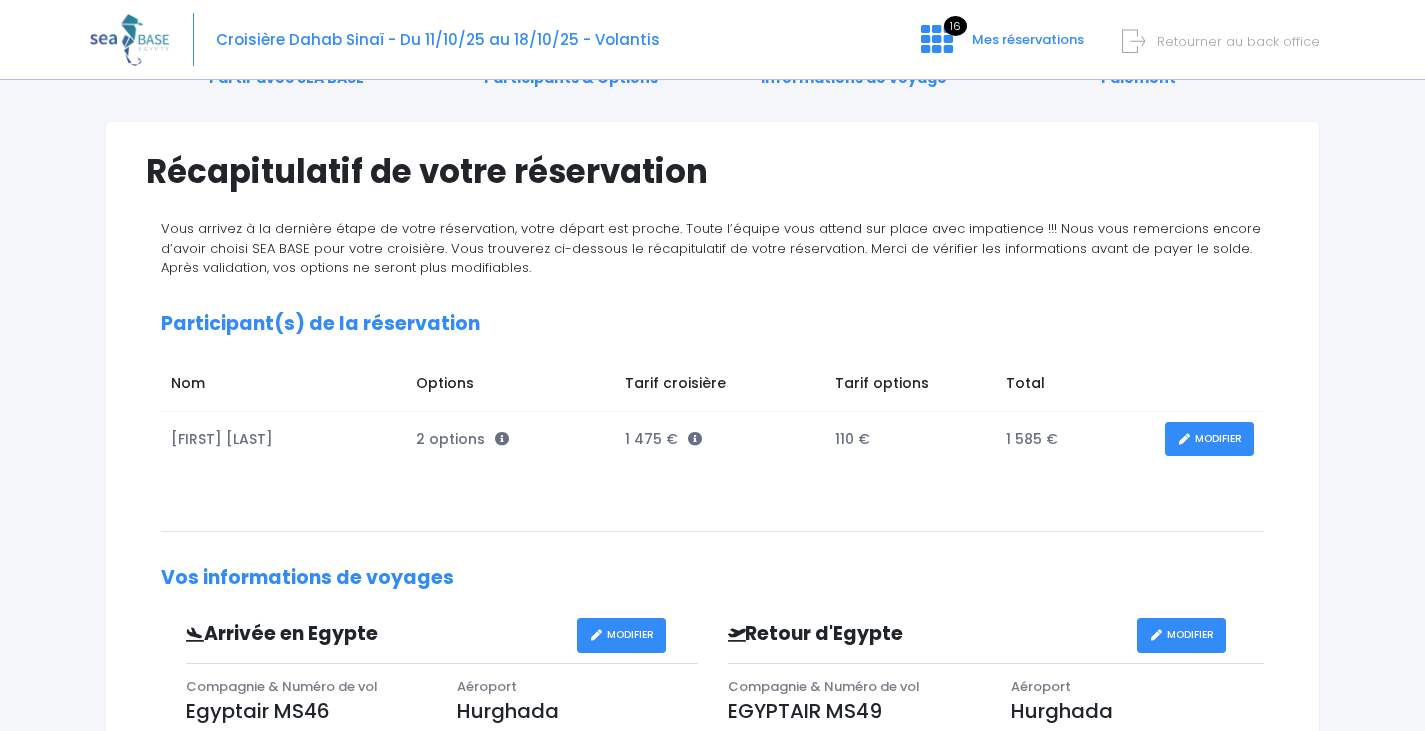 click on "MODIFIER" at bounding box center [1209, 439] 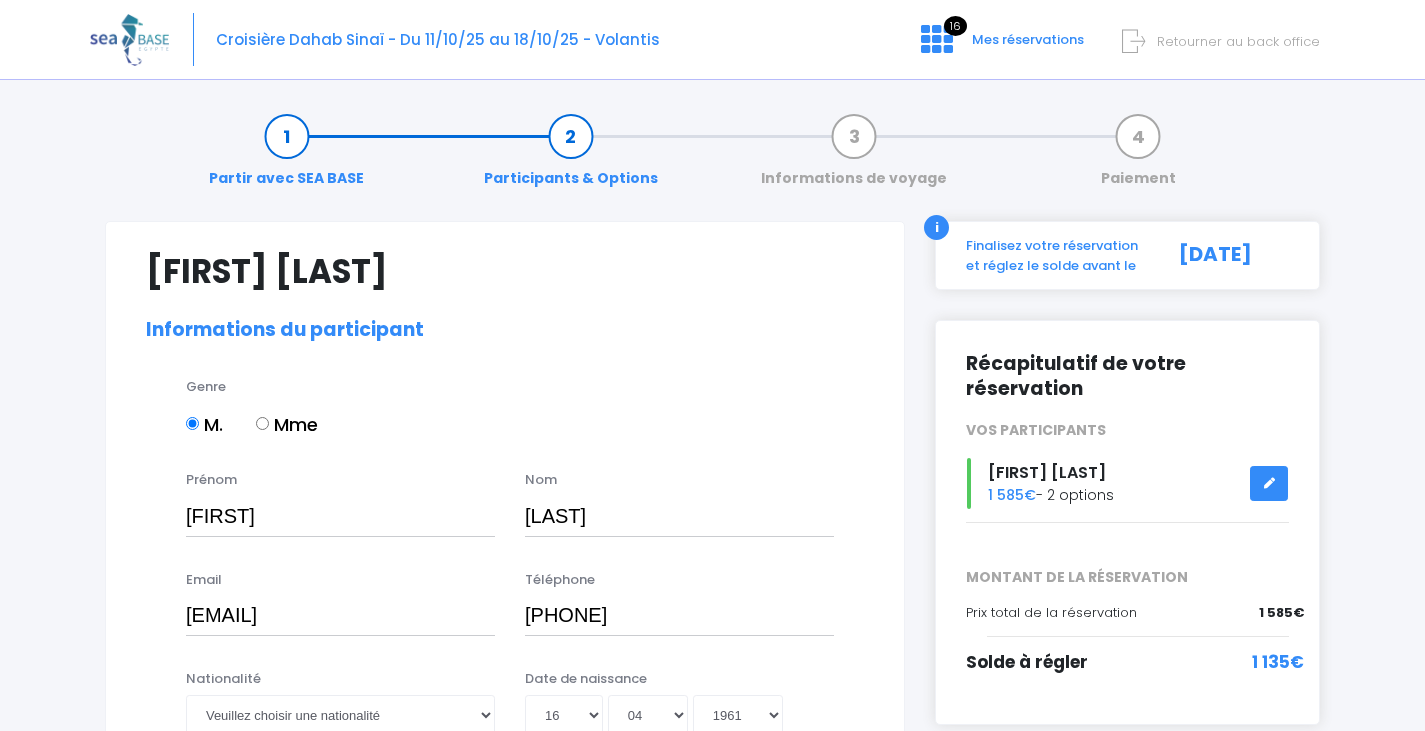 select on "N3" 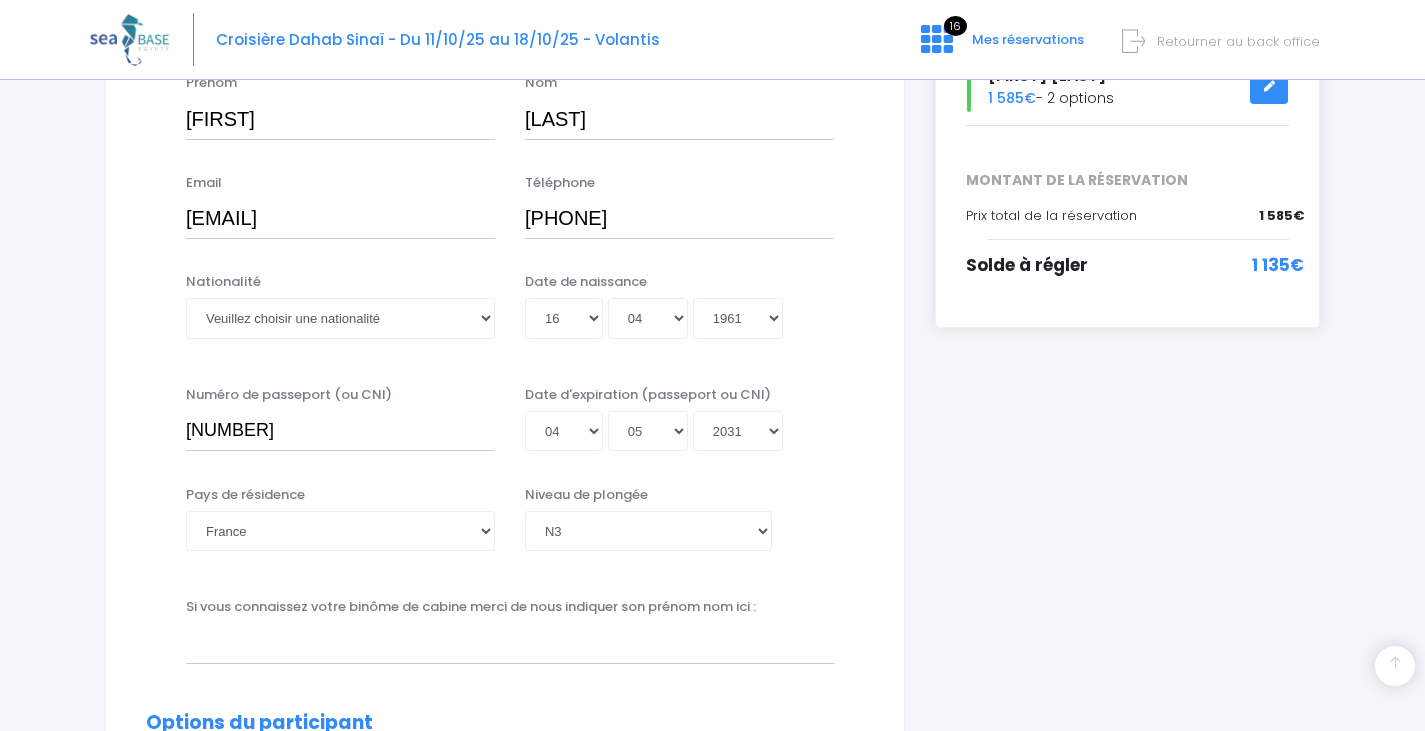 scroll, scrollTop: 400, scrollLeft: 0, axis: vertical 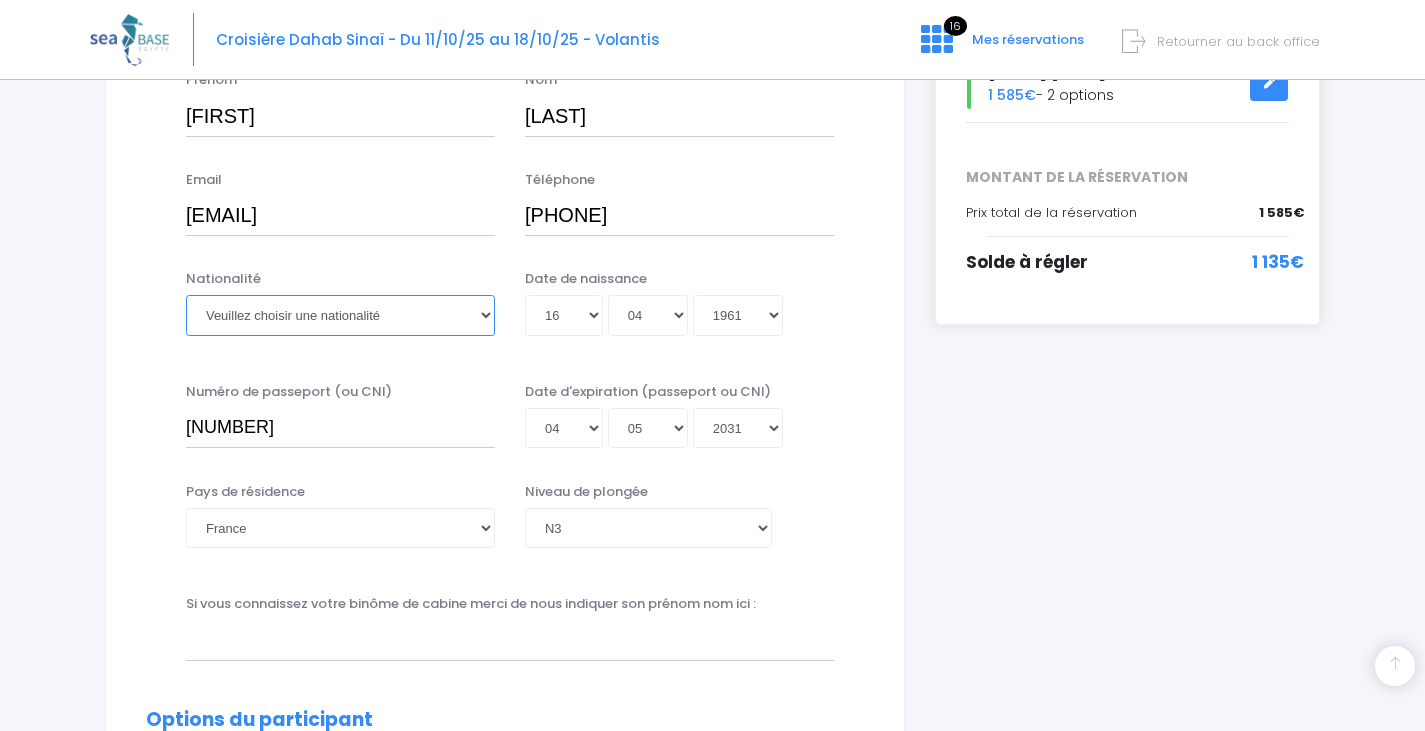 click on "Veuillez choisir une nationalité
Afghane
Albanaise
Algerienne
Allemande
Americaine
Andorrane
Angolaise
Antiguaise et barbudienne
Argentine Armenienne Australienne Autrichienne Azerbaïdjanaise Bahamienne" at bounding box center [340, 315] 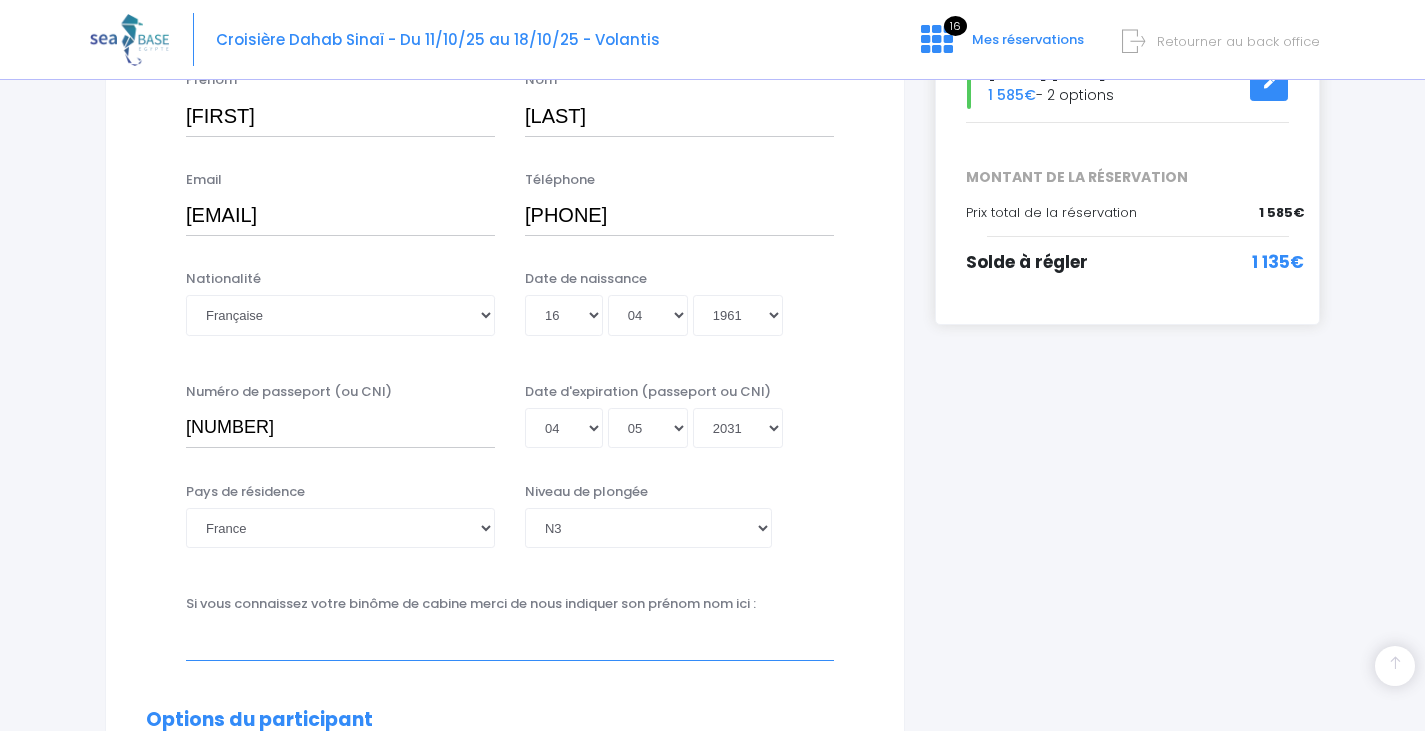 click at bounding box center (510, 640) 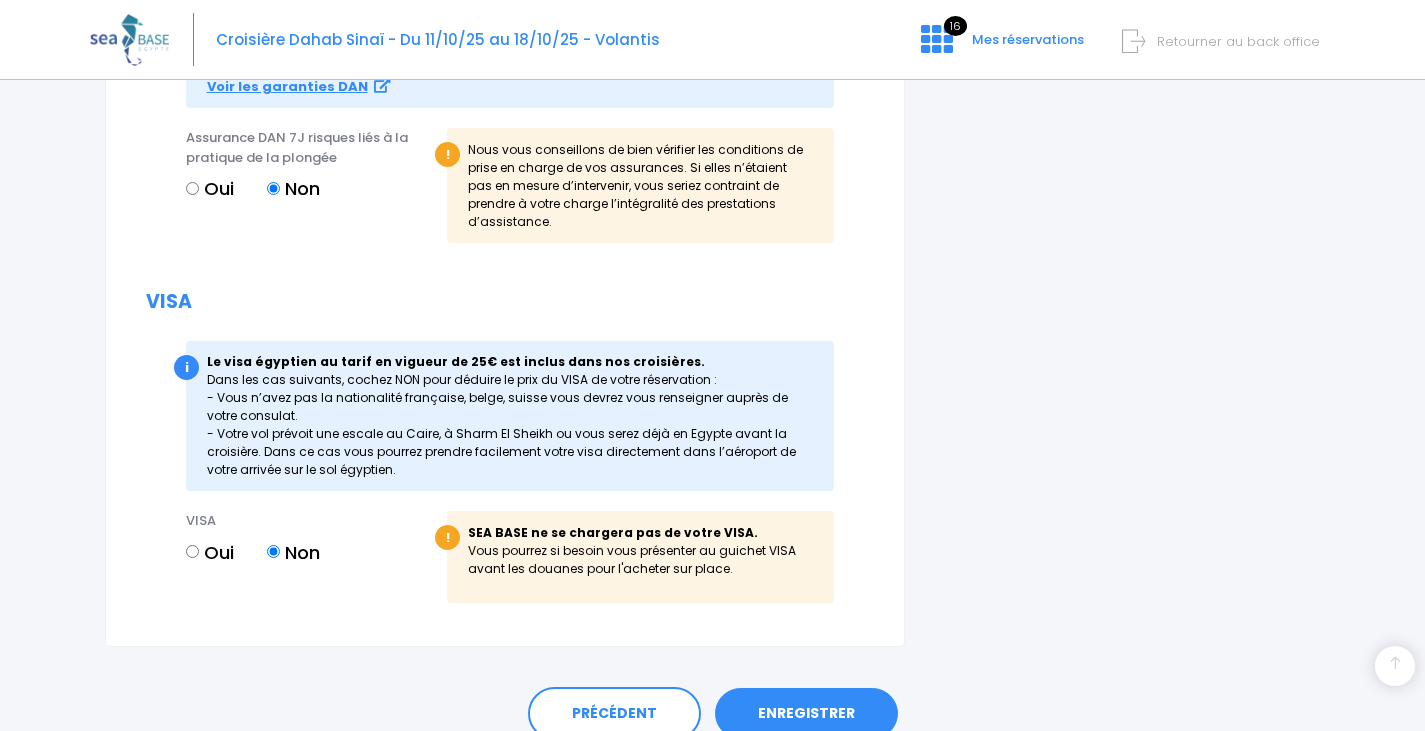 scroll, scrollTop: 2468, scrollLeft: 0, axis: vertical 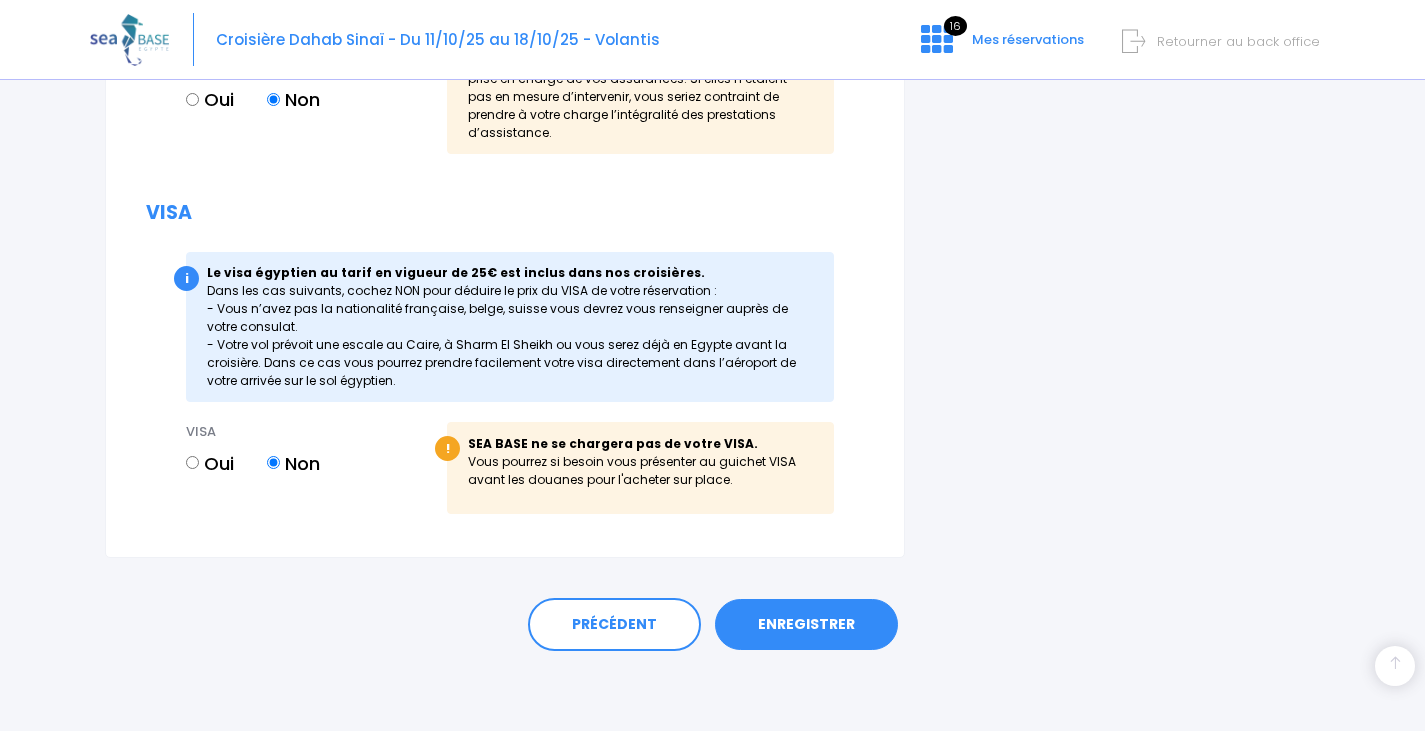 type on "Oliver" 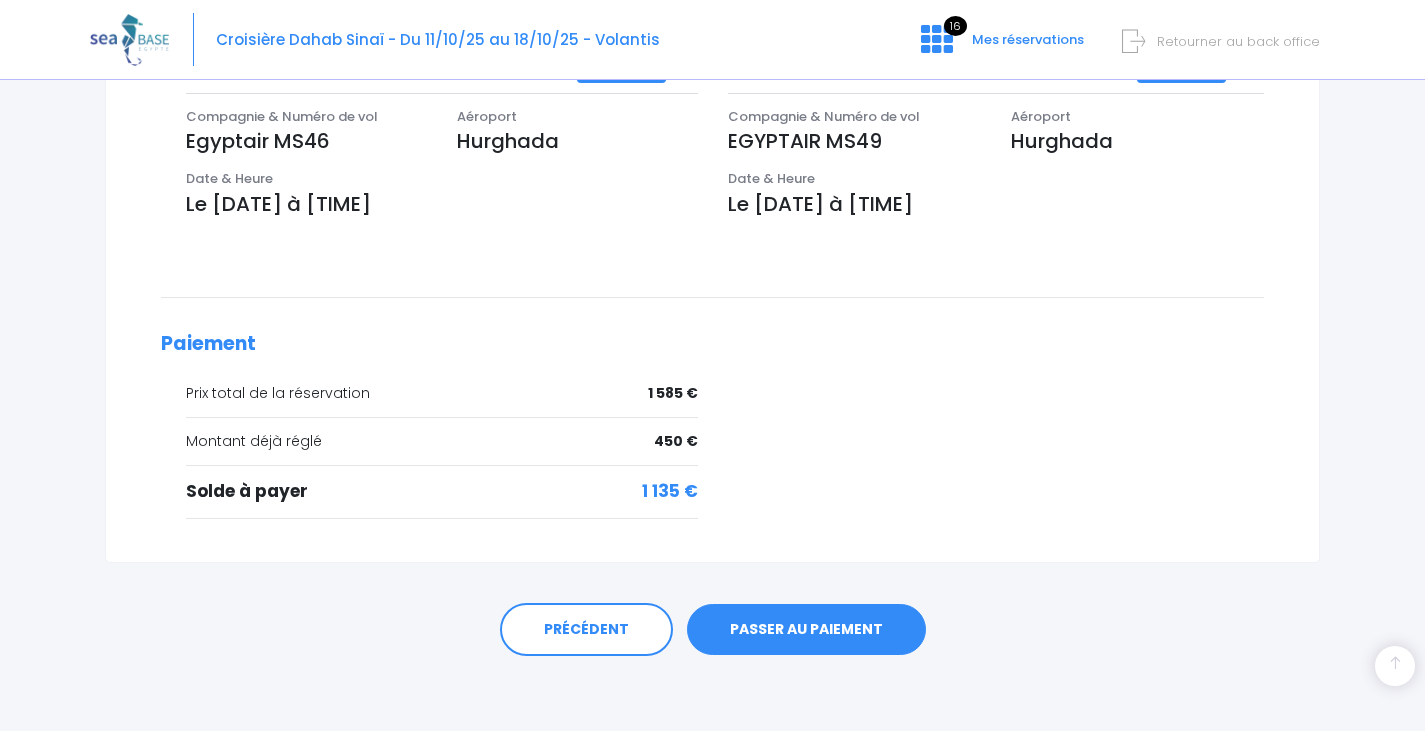 scroll, scrollTop: 675, scrollLeft: 0, axis: vertical 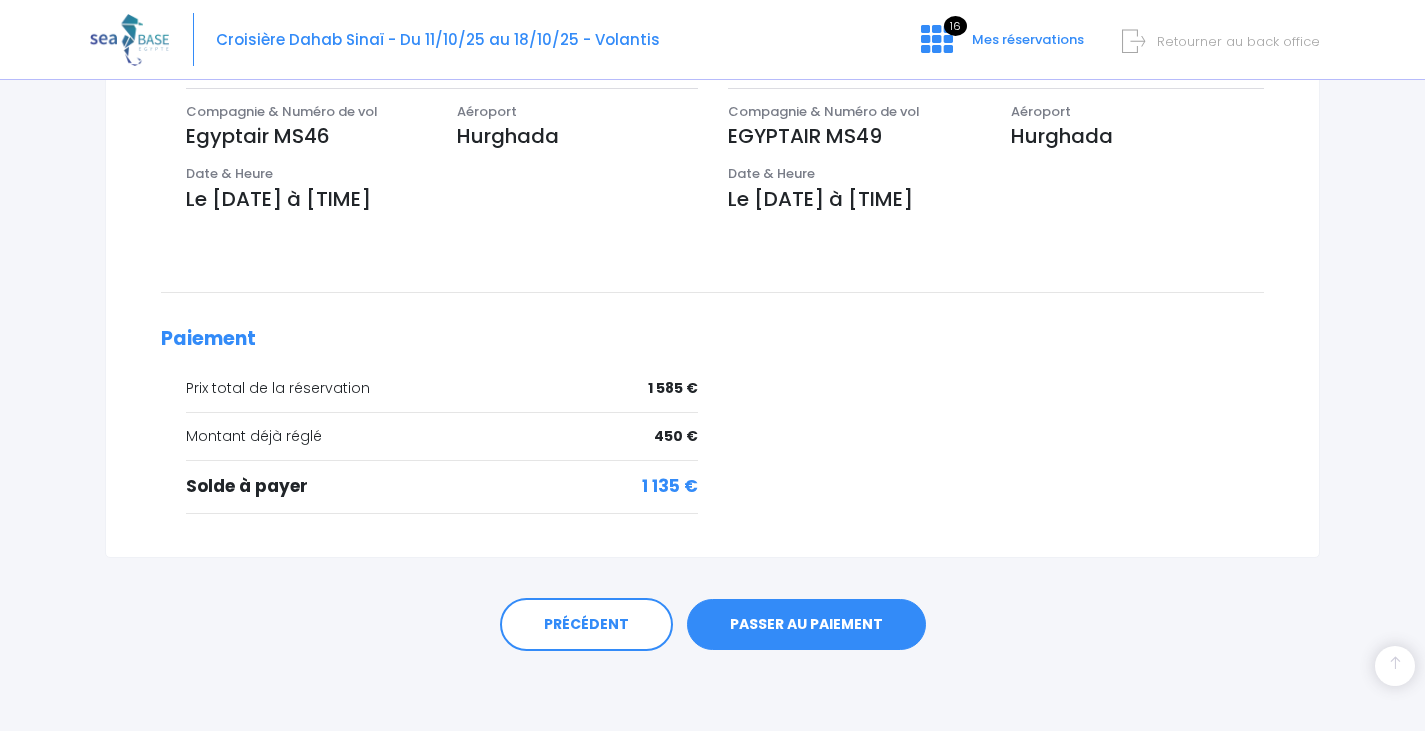 click on "PASSER AU PAIEMENT" at bounding box center [806, 625] 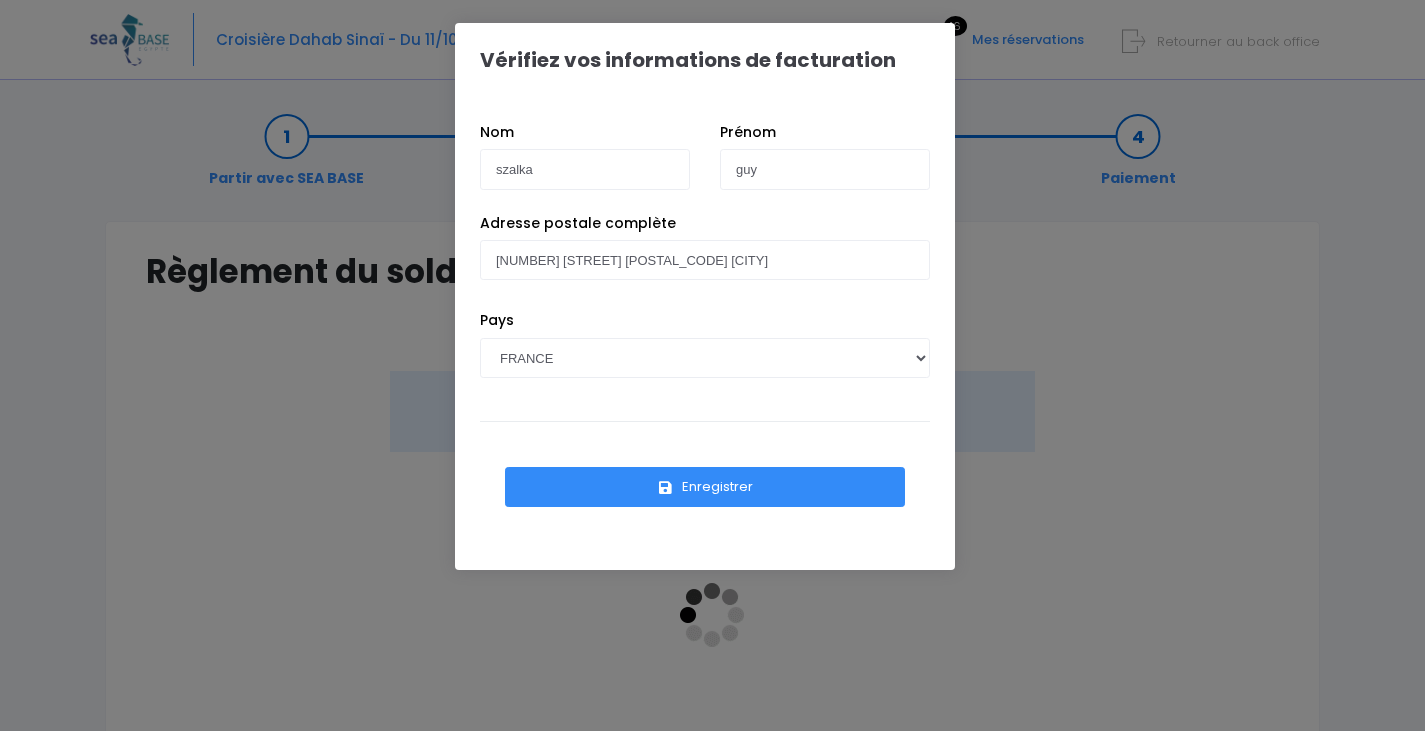scroll, scrollTop: 0, scrollLeft: 0, axis: both 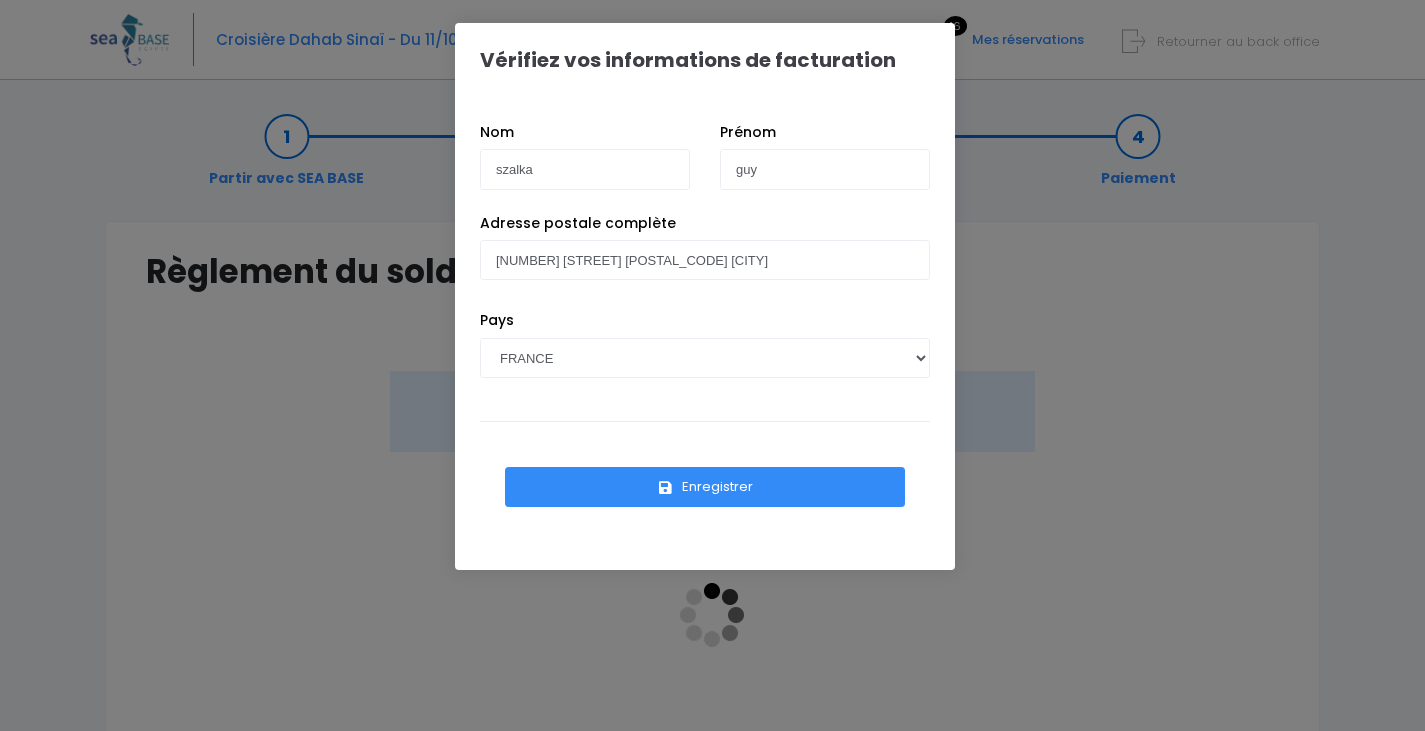 click on "Enregistrer" at bounding box center (705, 487) 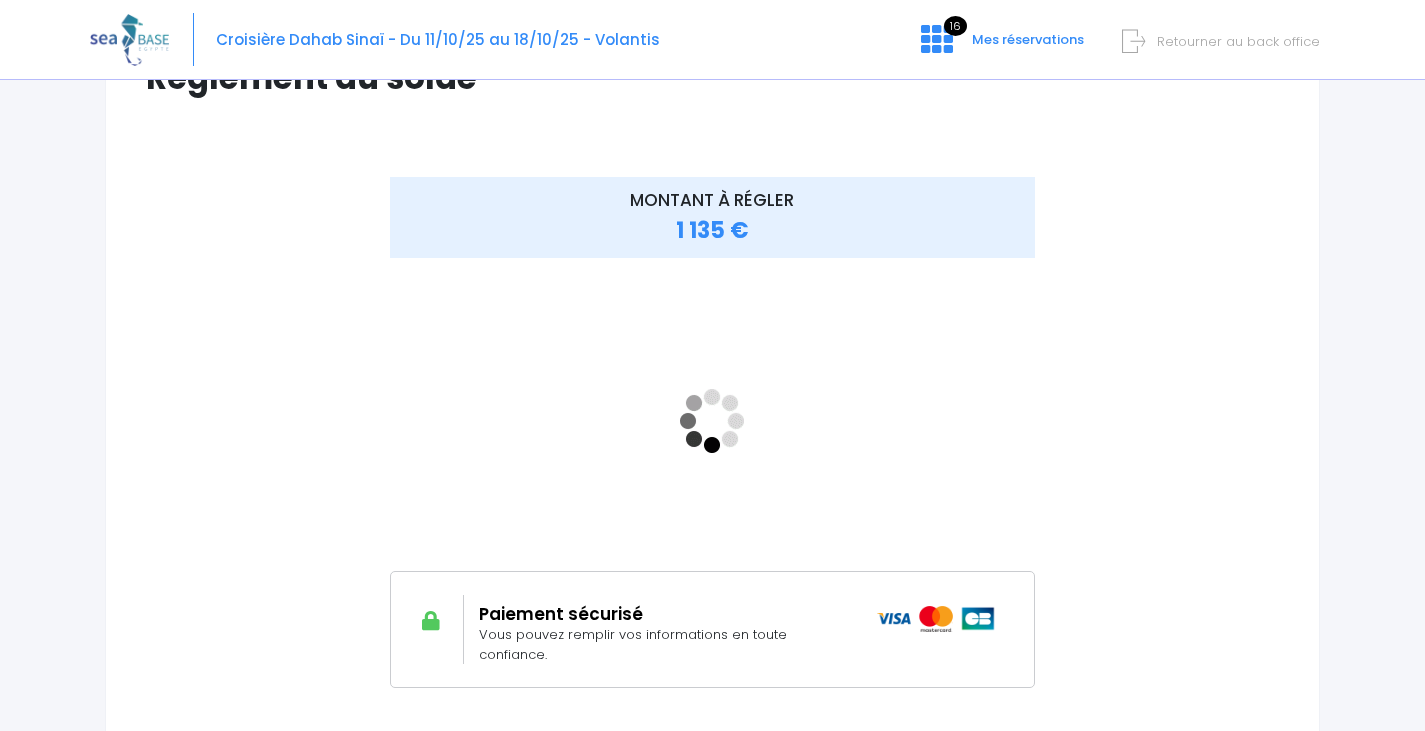 scroll, scrollTop: 200, scrollLeft: 0, axis: vertical 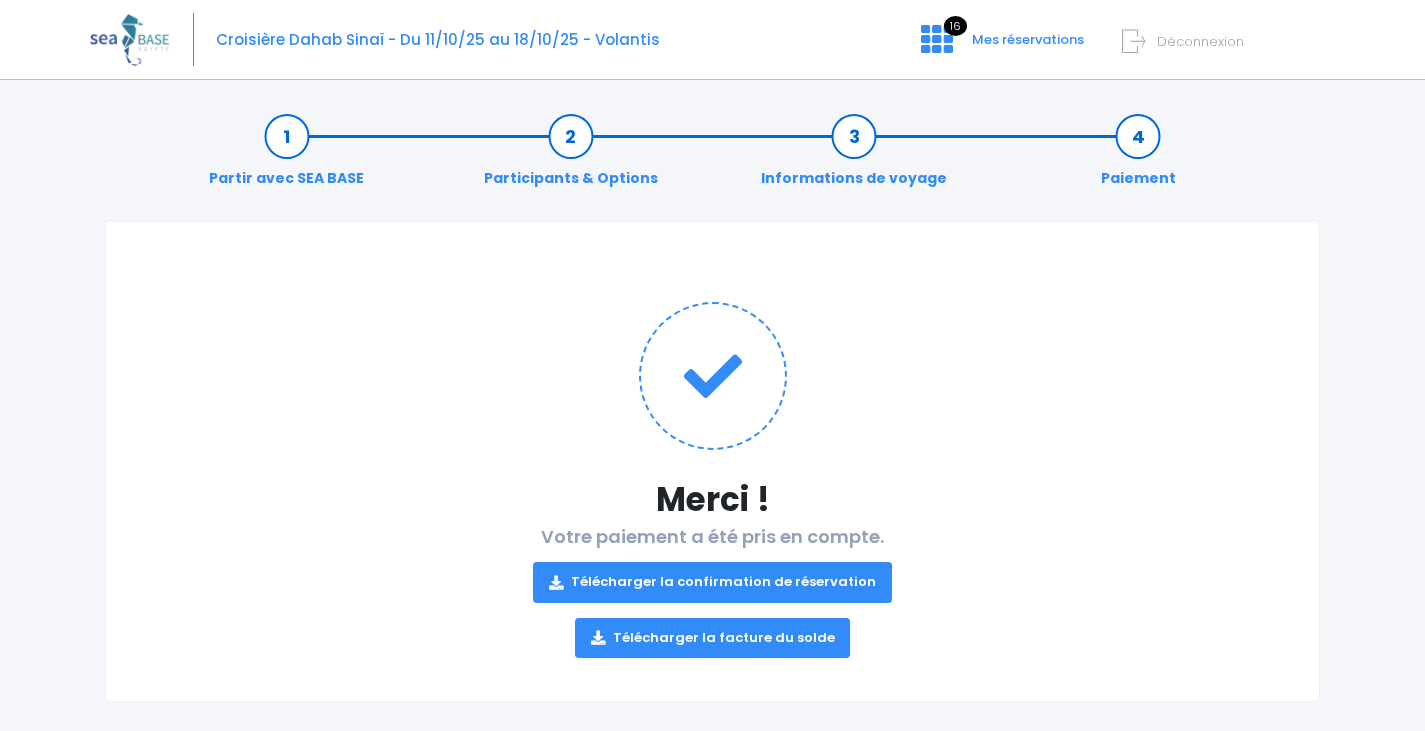 click on "Déconnexion" at bounding box center (1200, 41) 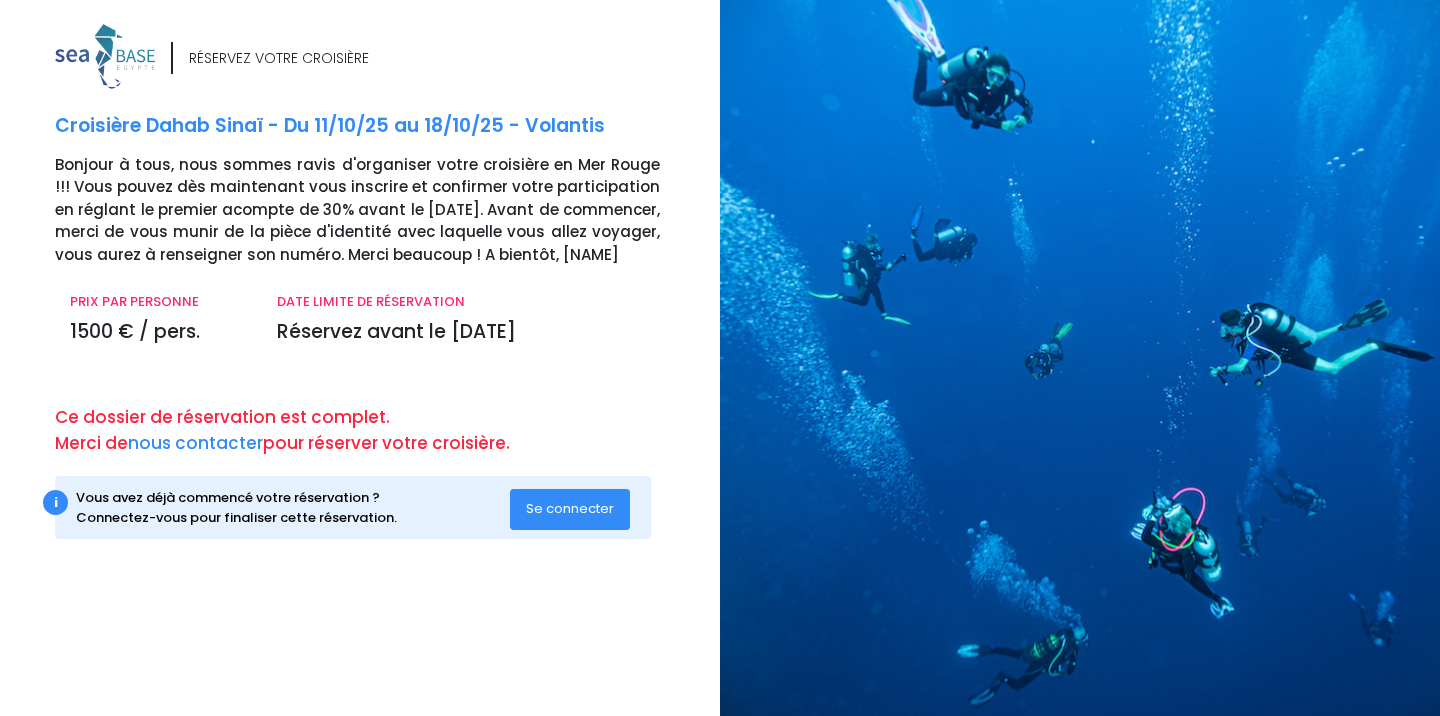 scroll, scrollTop: 0, scrollLeft: 0, axis: both 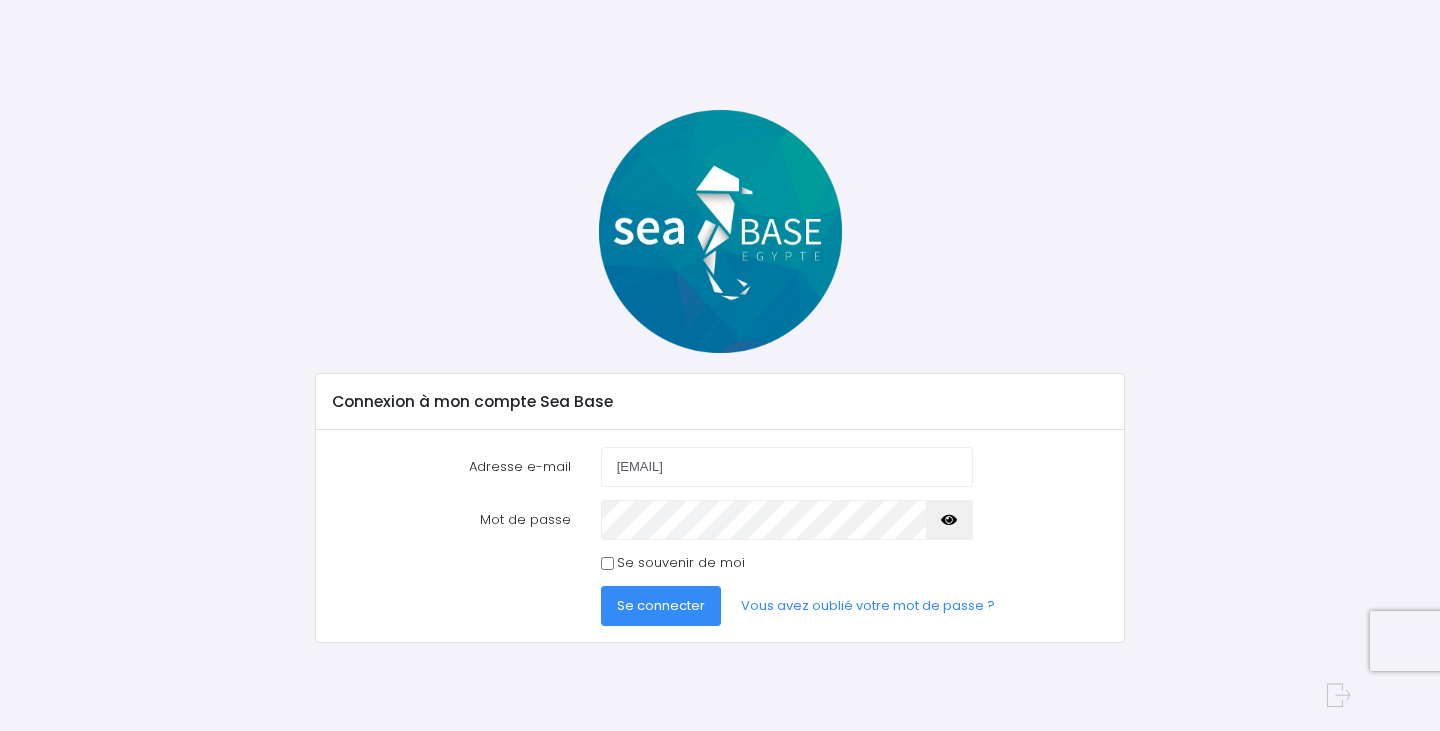 click on "Se connecter" at bounding box center (661, 605) 